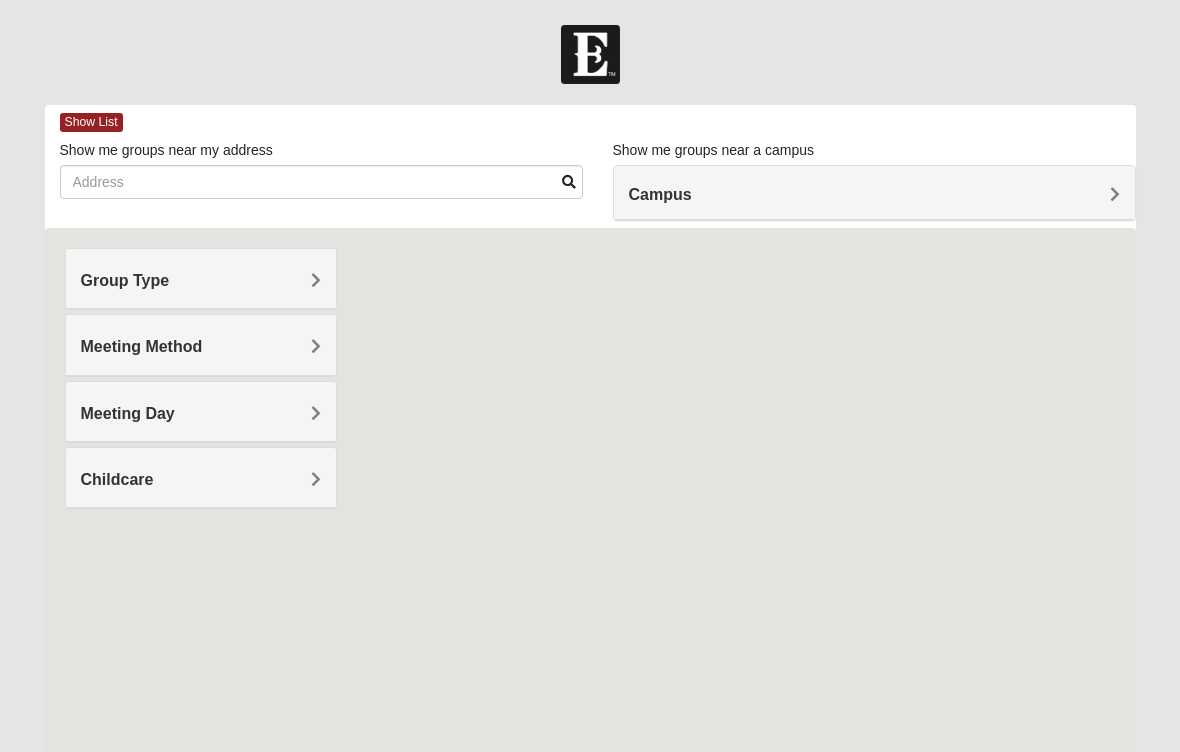 scroll, scrollTop: 0, scrollLeft: 0, axis: both 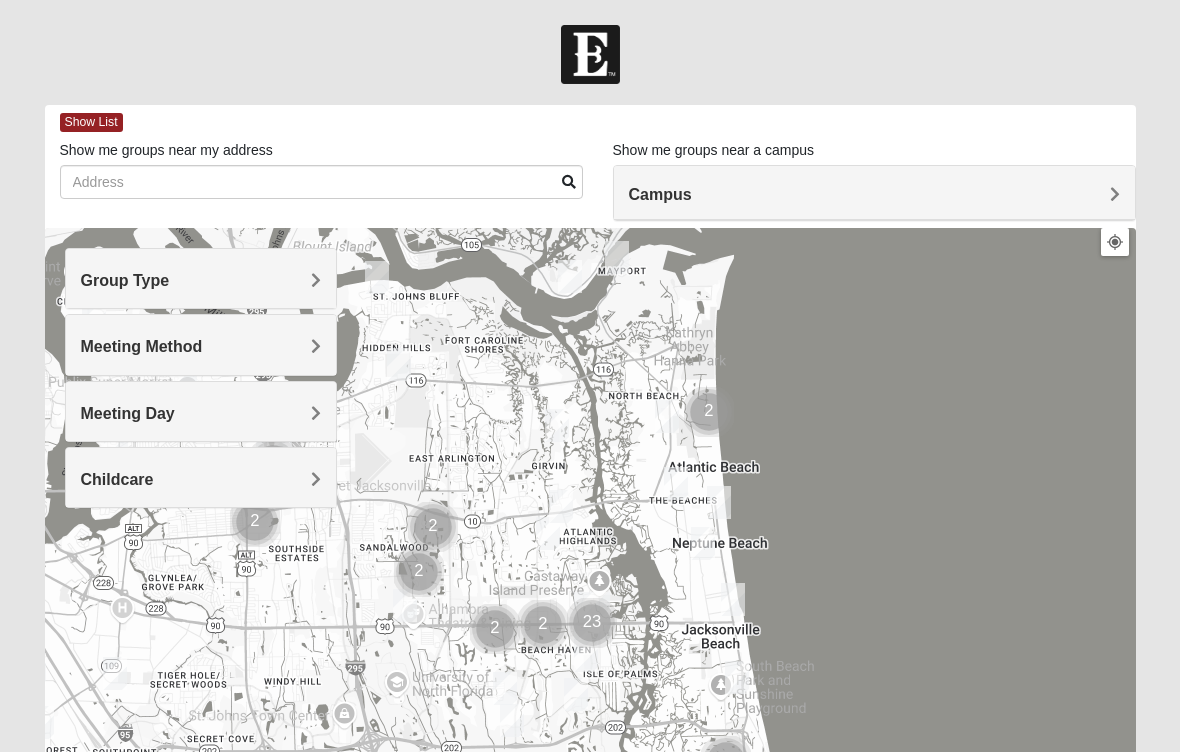 click on "Group Type" at bounding box center (125, 280) 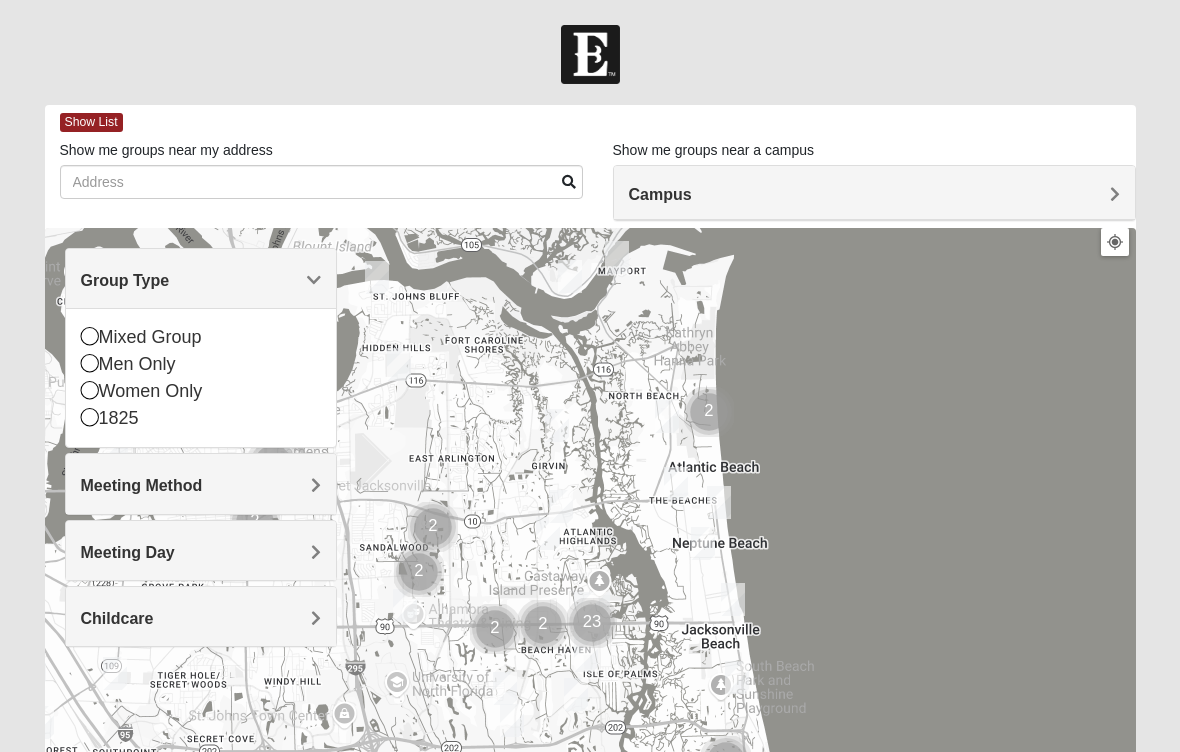 click at bounding box center (90, 363) 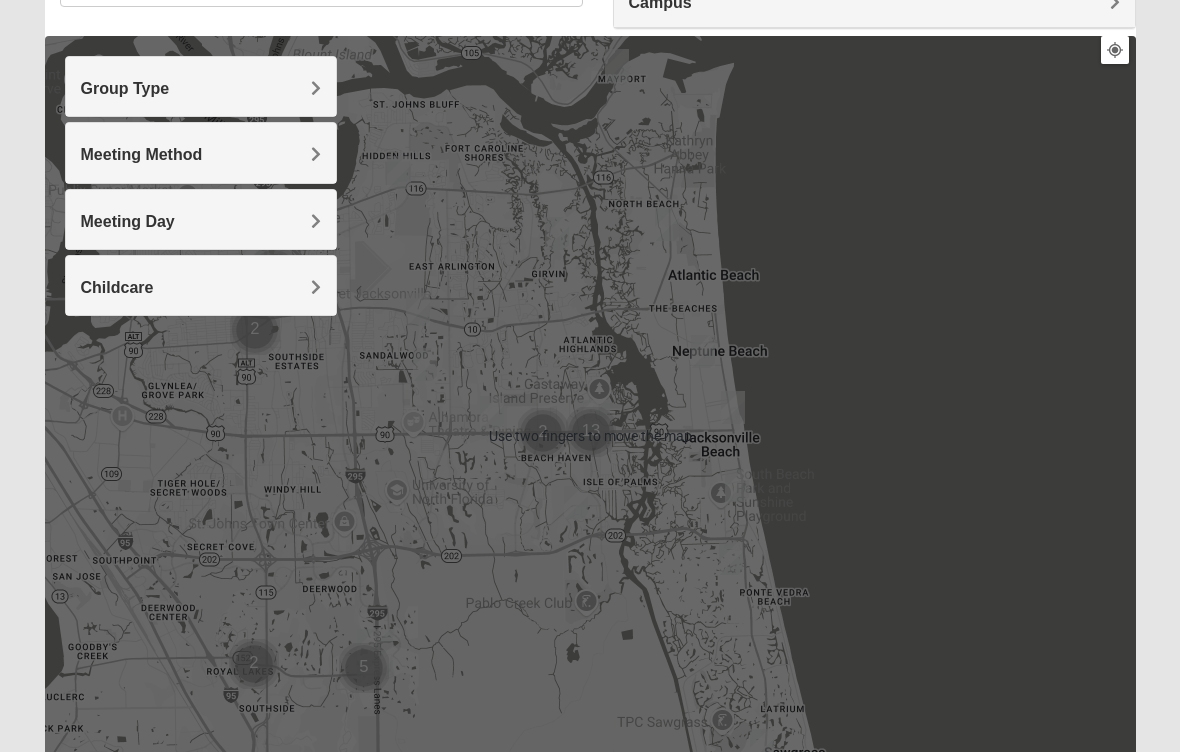 scroll, scrollTop: 193, scrollLeft: 0, axis: vertical 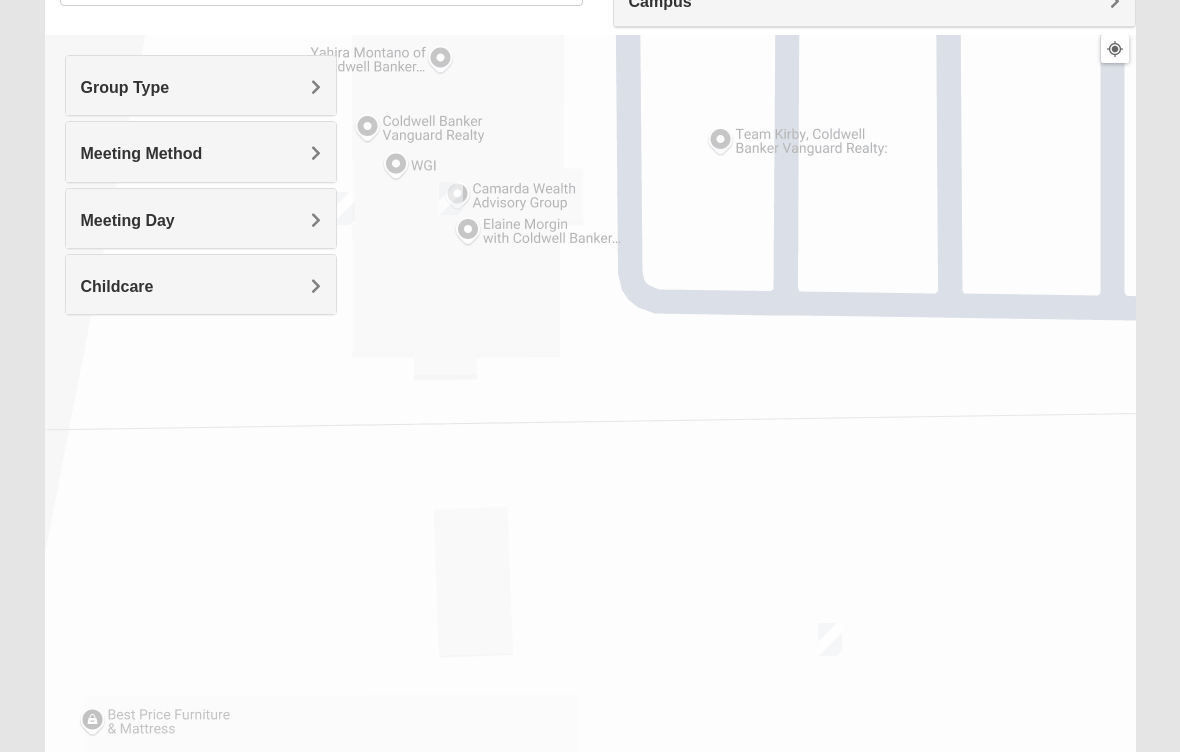 click at bounding box center [590, 435] 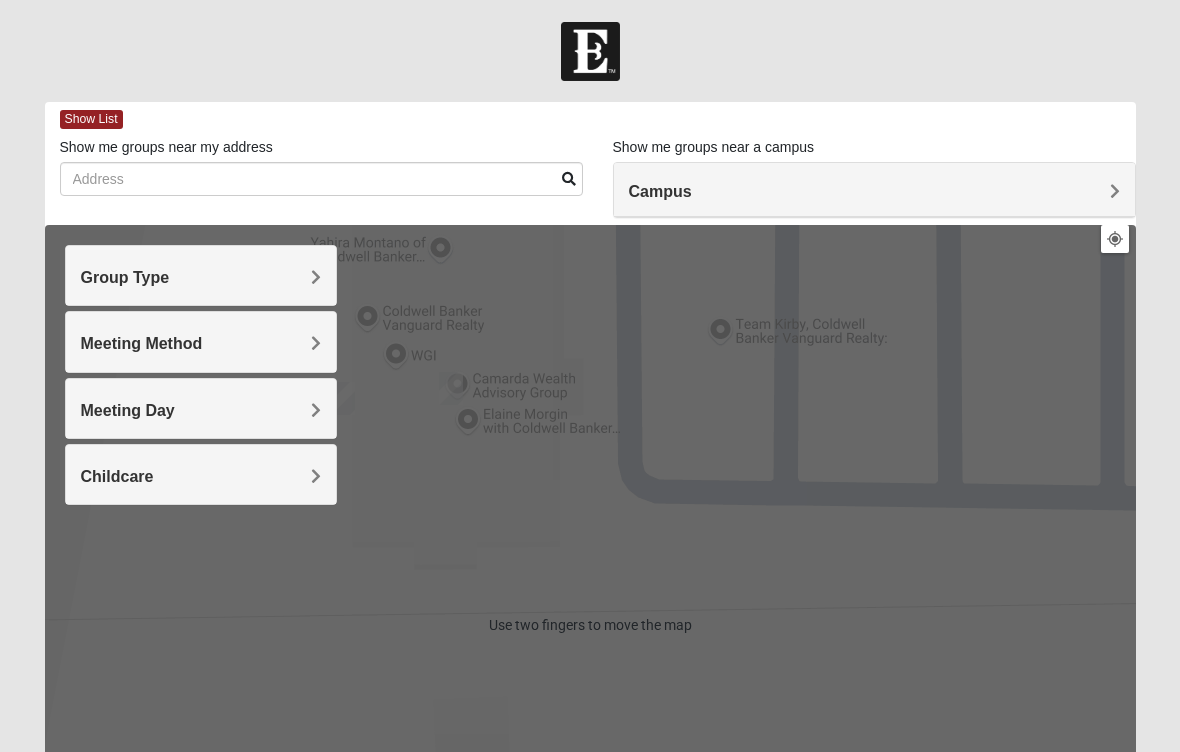 scroll, scrollTop: 0, scrollLeft: 0, axis: both 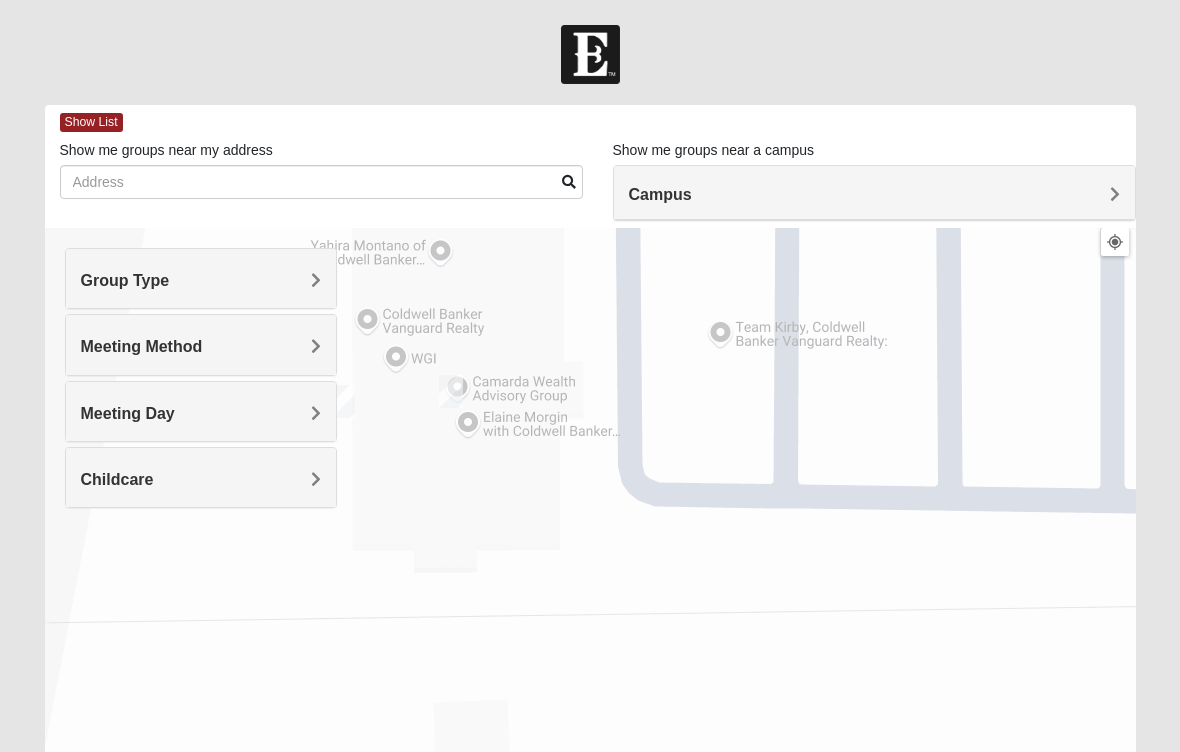 click at bounding box center (590, 628) 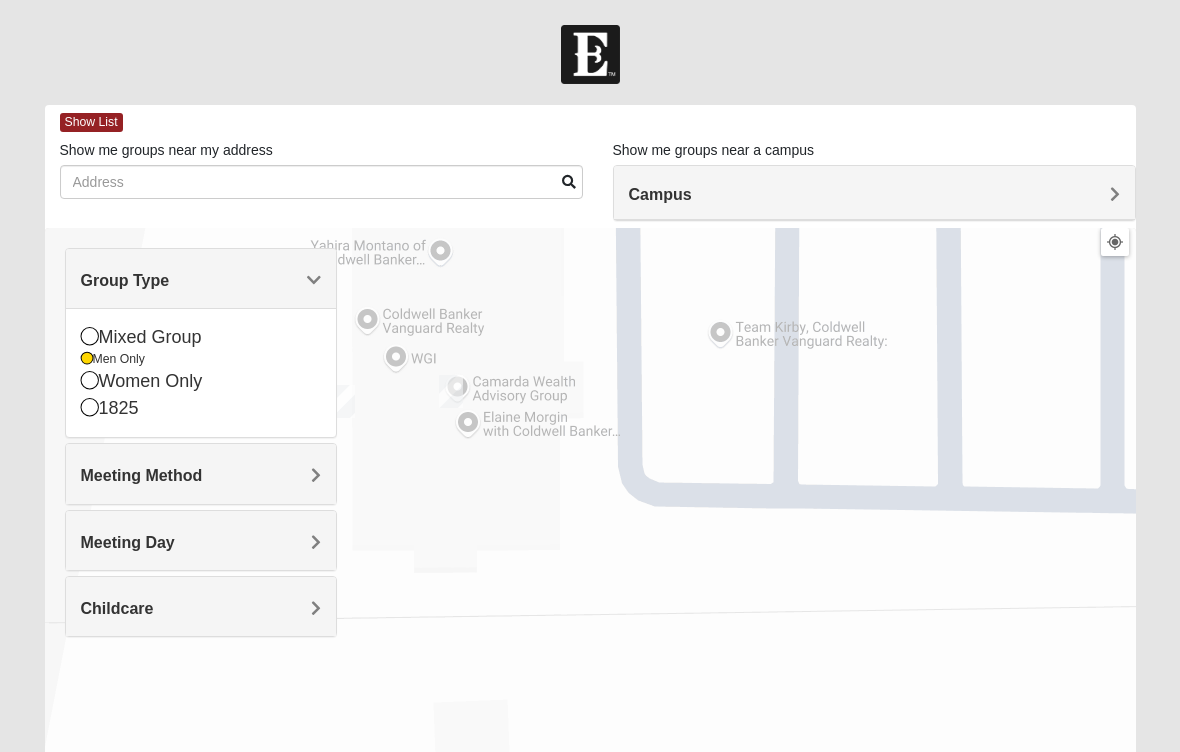click at bounding box center (590, 628) 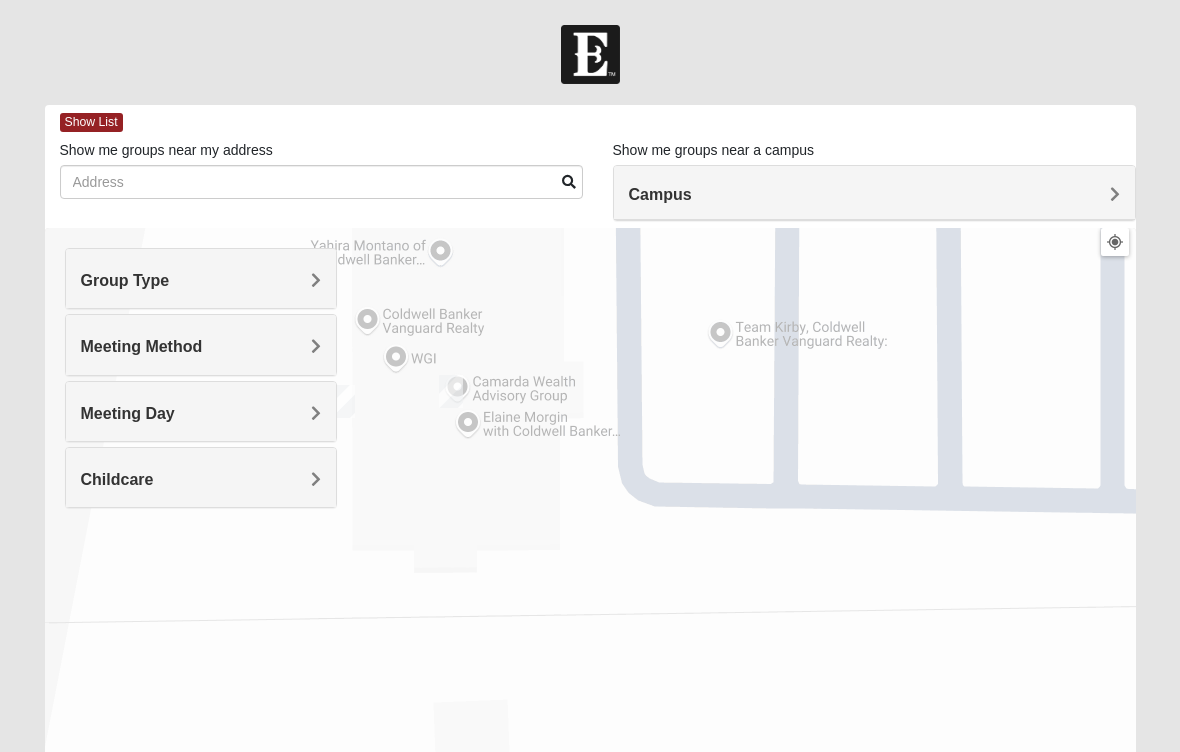 click at bounding box center (590, 628) 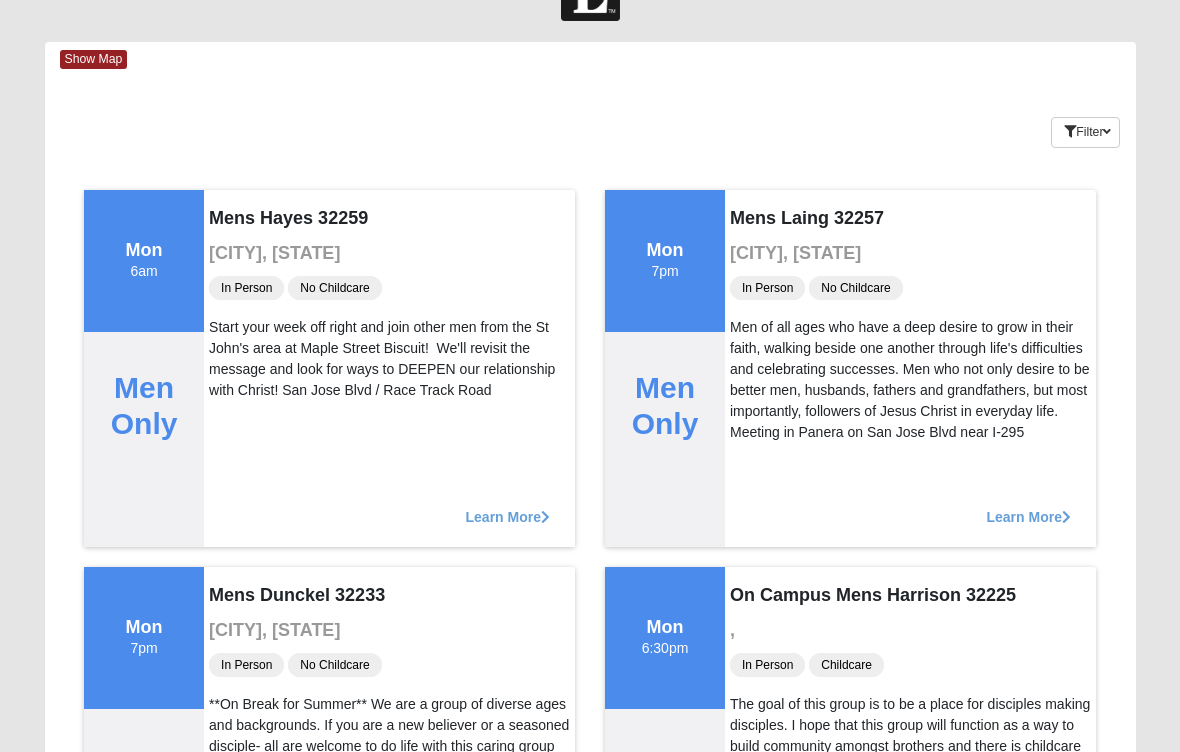 scroll, scrollTop: 0, scrollLeft: 0, axis: both 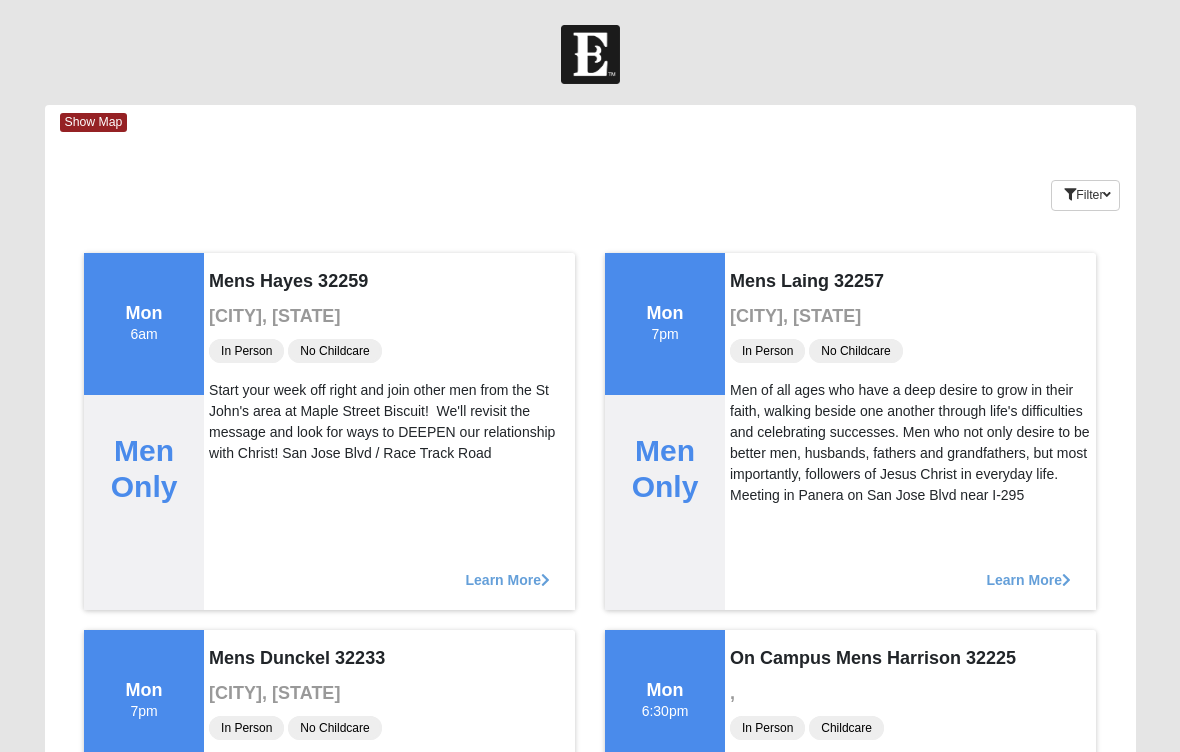 click at bounding box center [1107, 195] 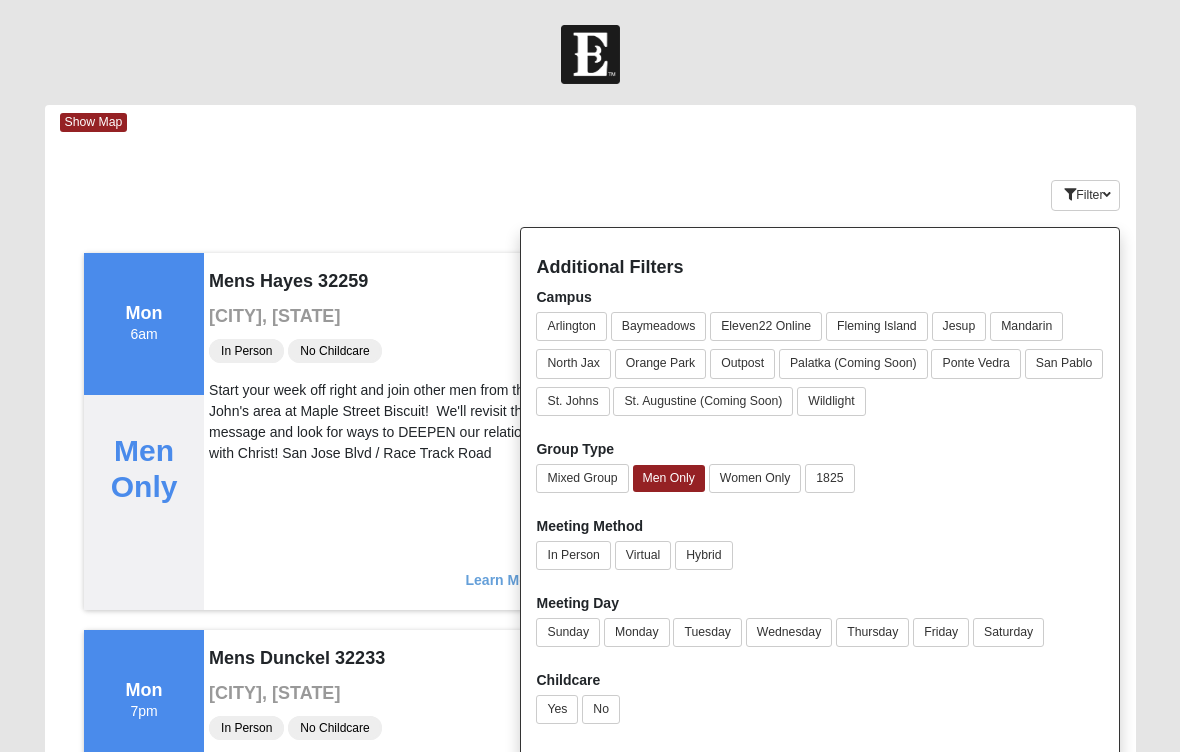 click on "Fleming Island" at bounding box center [877, 326] 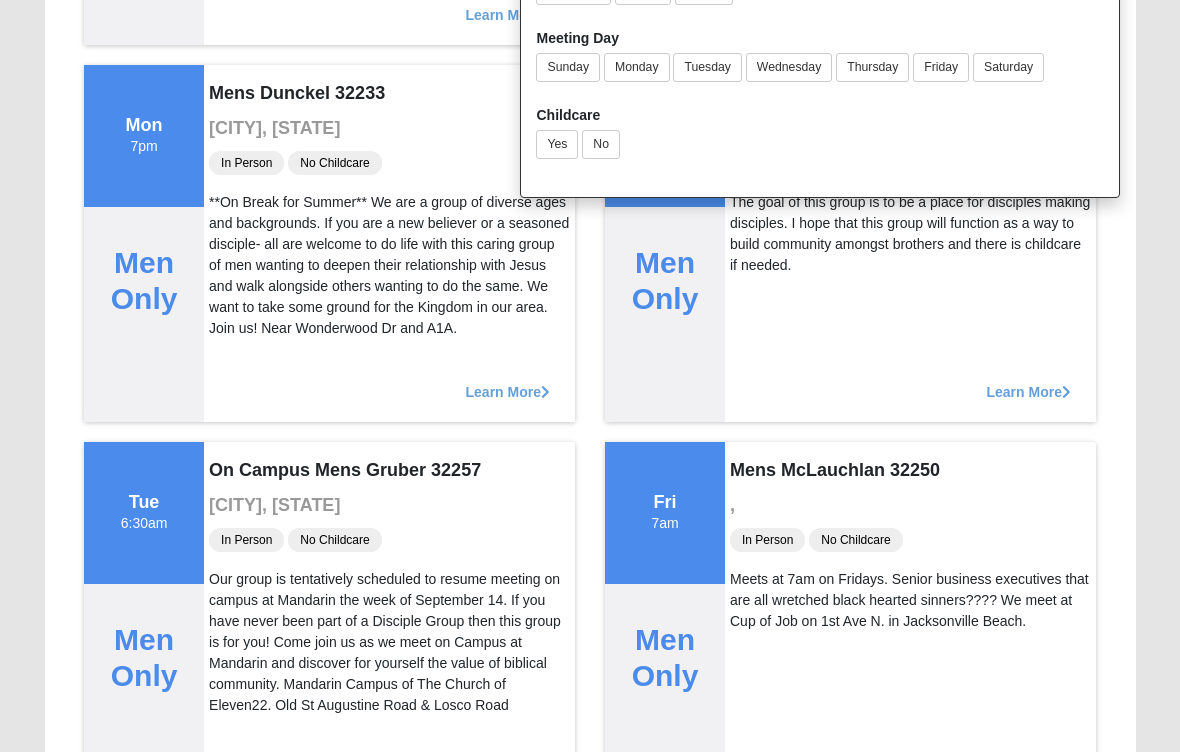 scroll, scrollTop: 572, scrollLeft: 0, axis: vertical 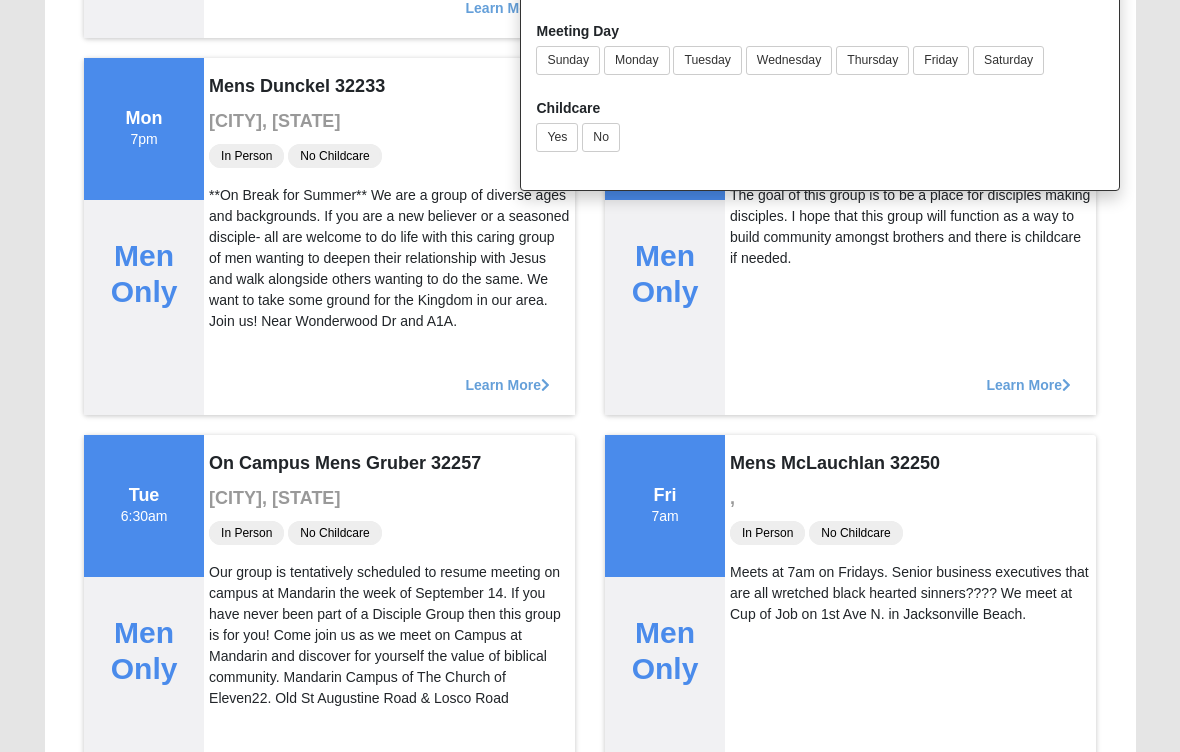 click on "Learn More" at bounding box center [910, 375] 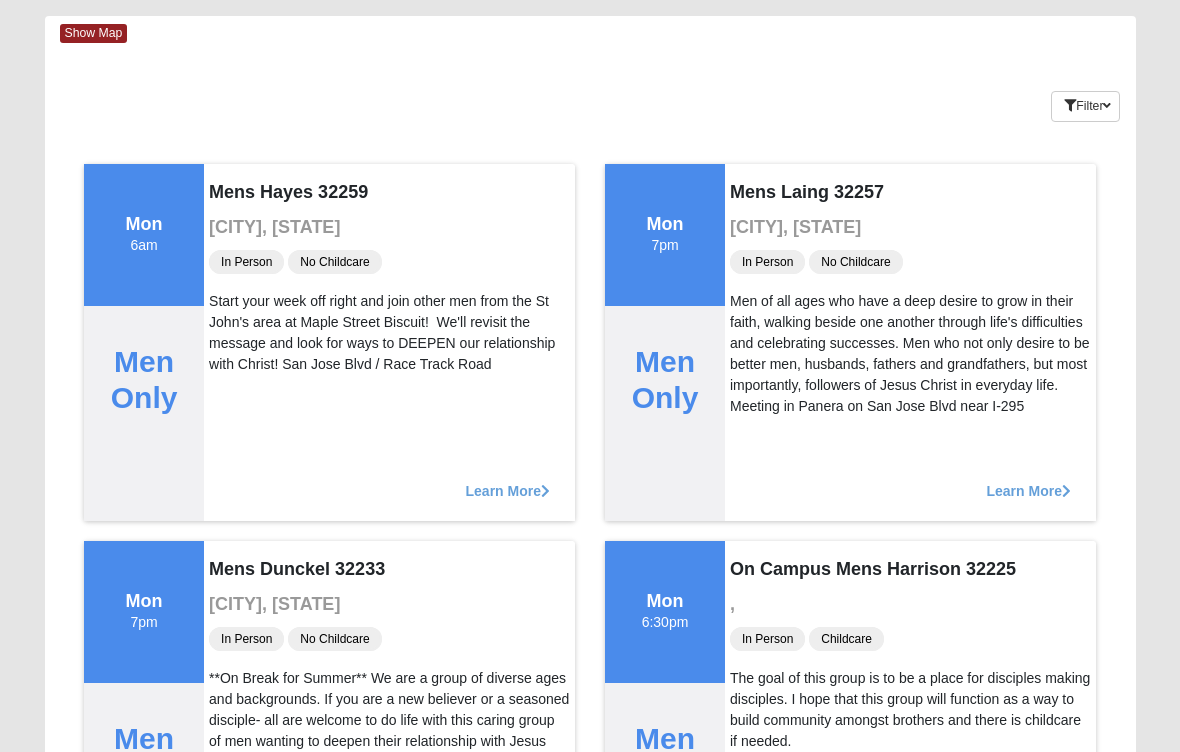 scroll, scrollTop: 0, scrollLeft: 0, axis: both 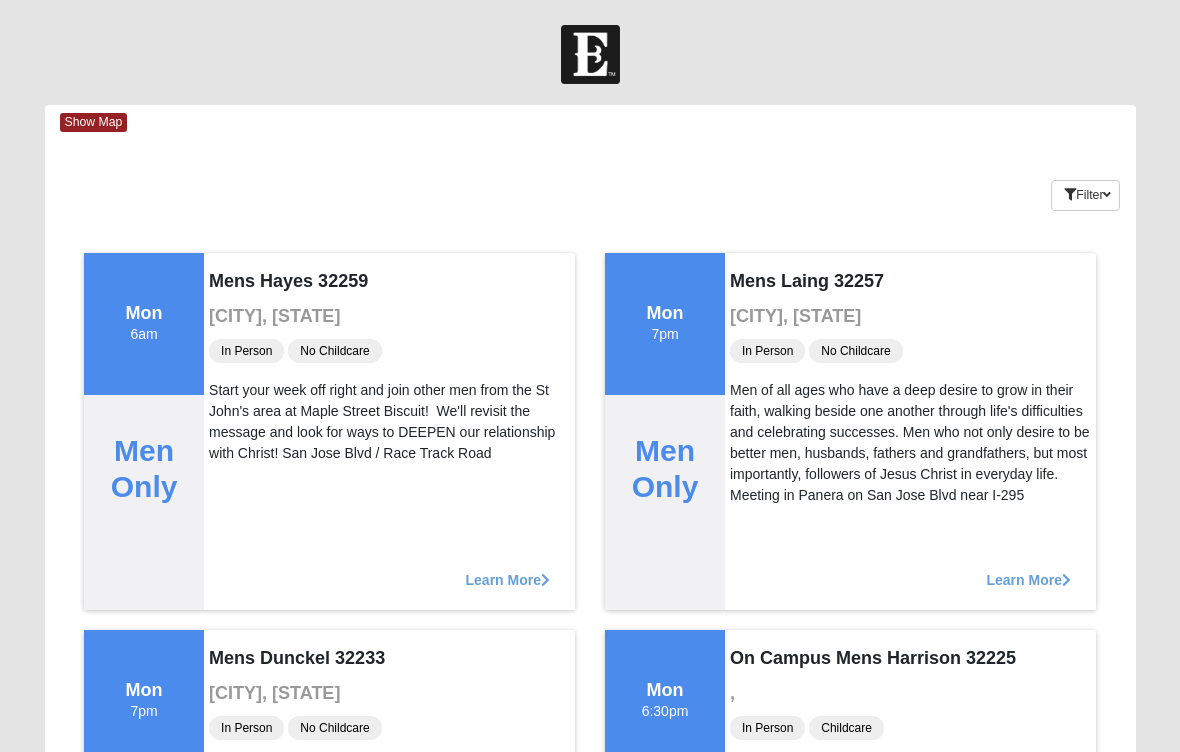 click on "Filter" at bounding box center [1085, 195] 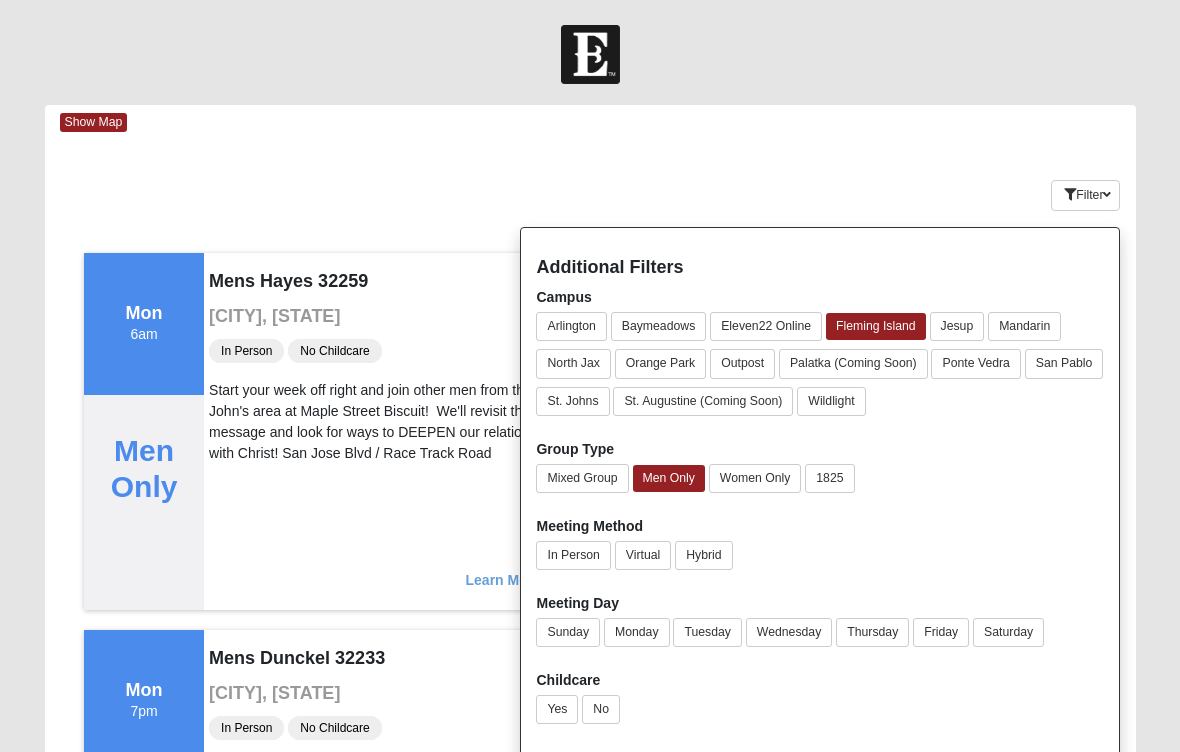 click on "Fleming Island" at bounding box center [876, 326] 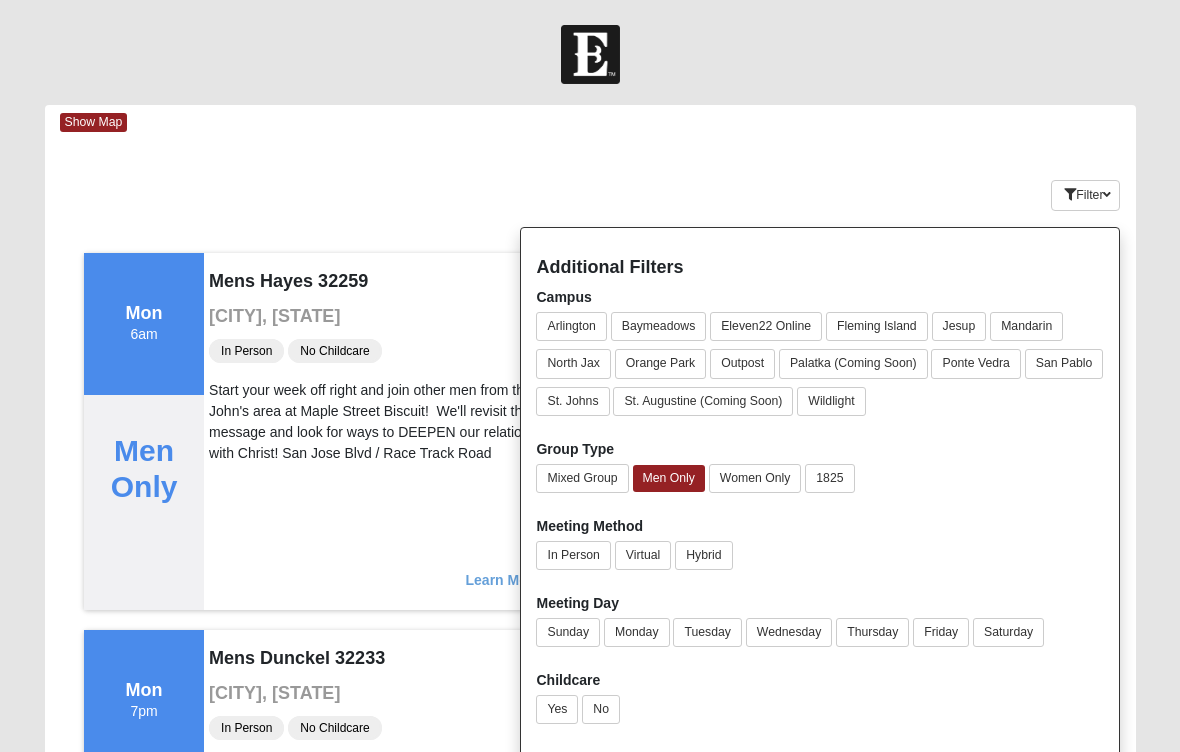 click on "Fleming Island" at bounding box center [877, 326] 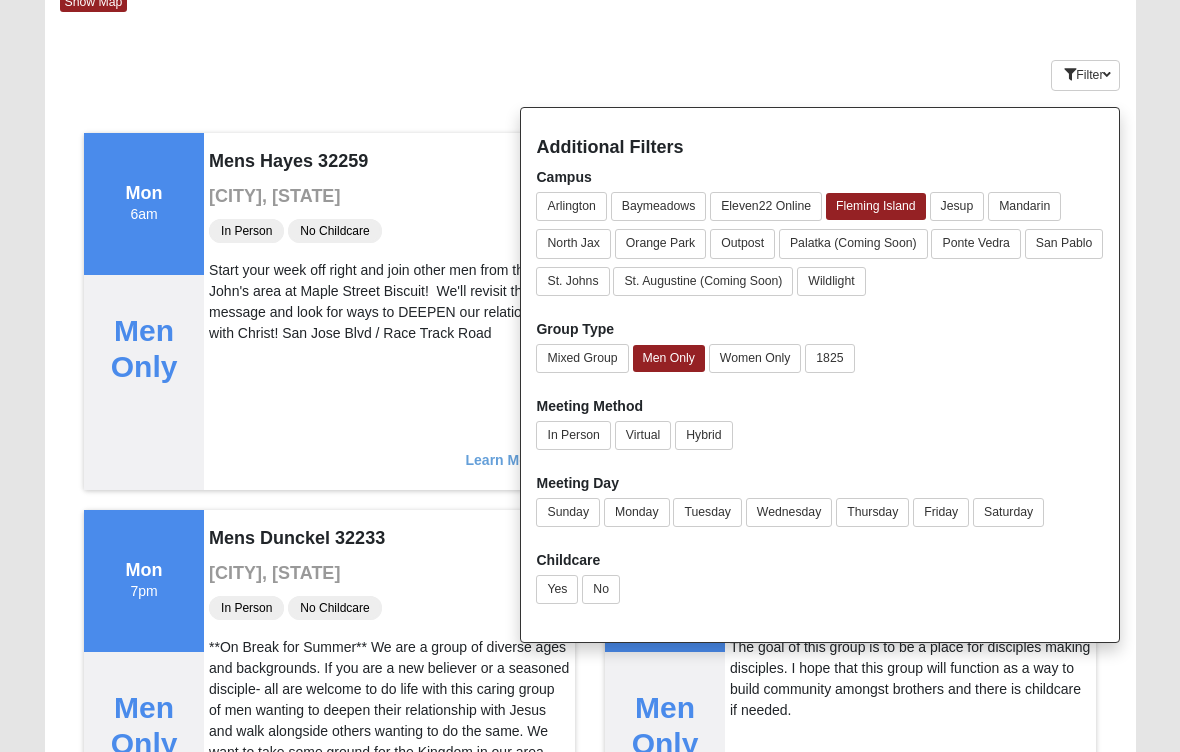 scroll, scrollTop: 120, scrollLeft: 0, axis: vertical 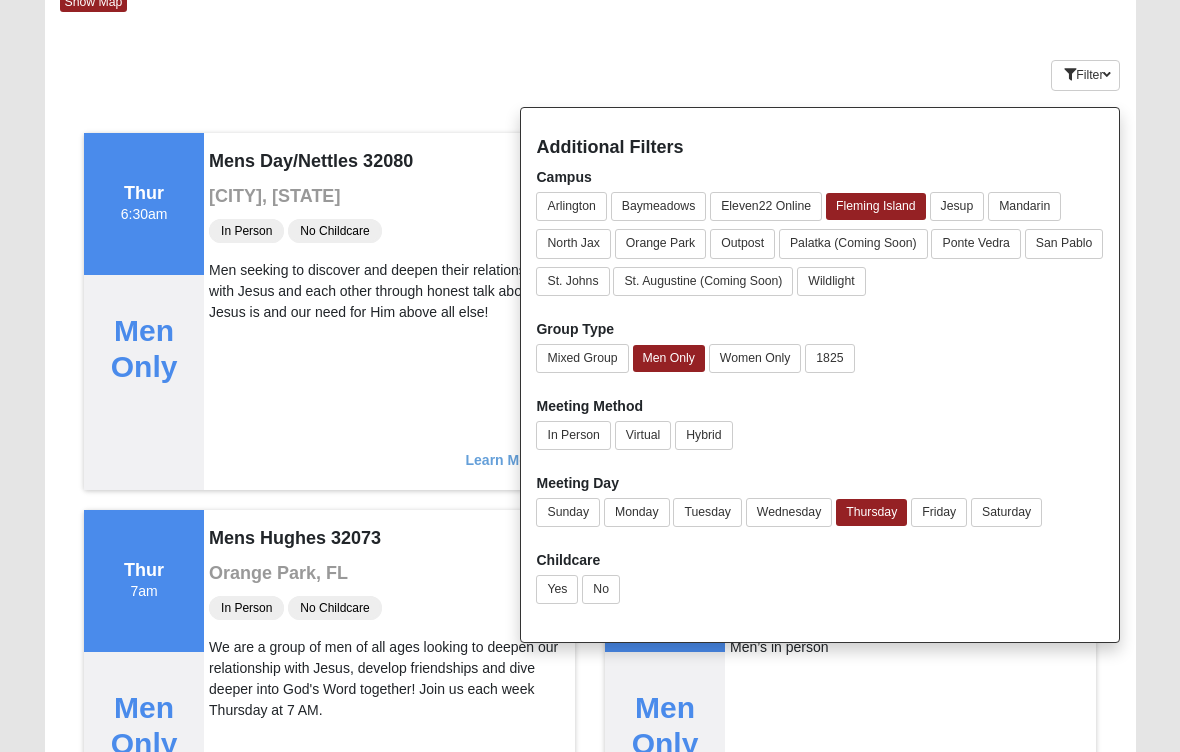 click on "Meeting Day
Sunday
Monday
Tuesday
Wednesday
Thursday
Friday
Saturday" at bounding box center (820, 504) 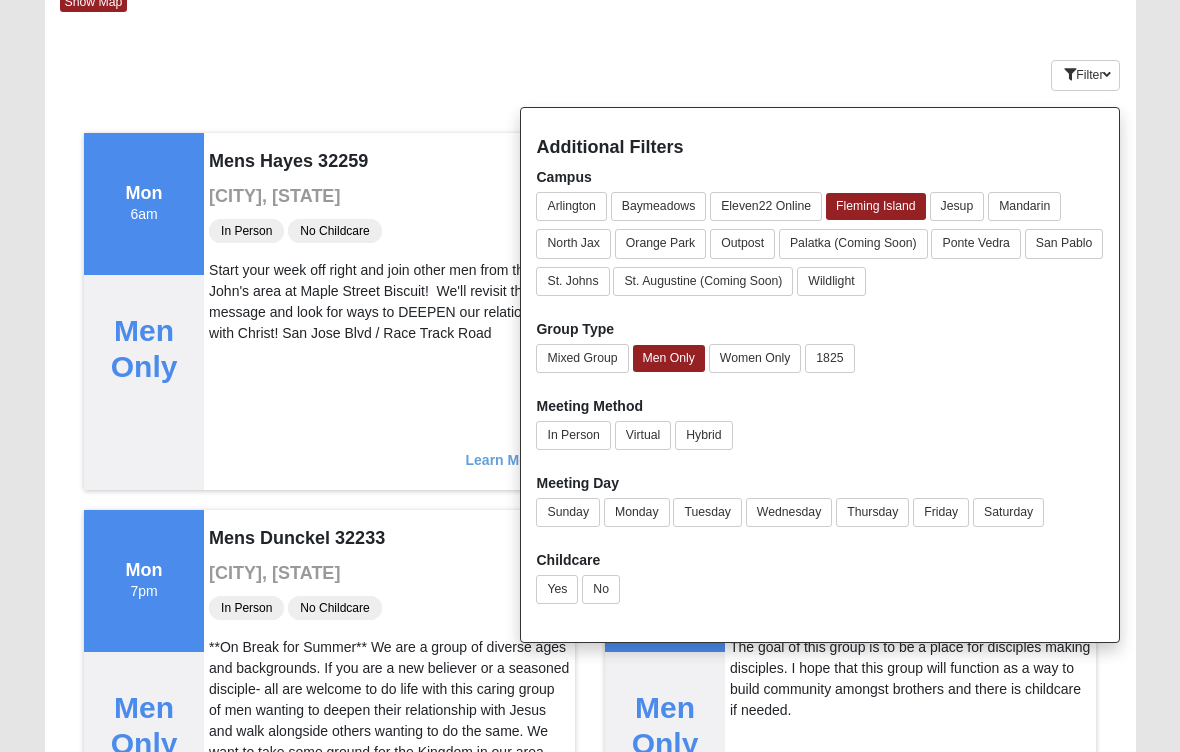 click on "The goal of this group is to be a place for disciples making disciples. I hope that this group will function as a way to build community amongst brothers and there is childcare if needed." at bounding box center [910, 679] 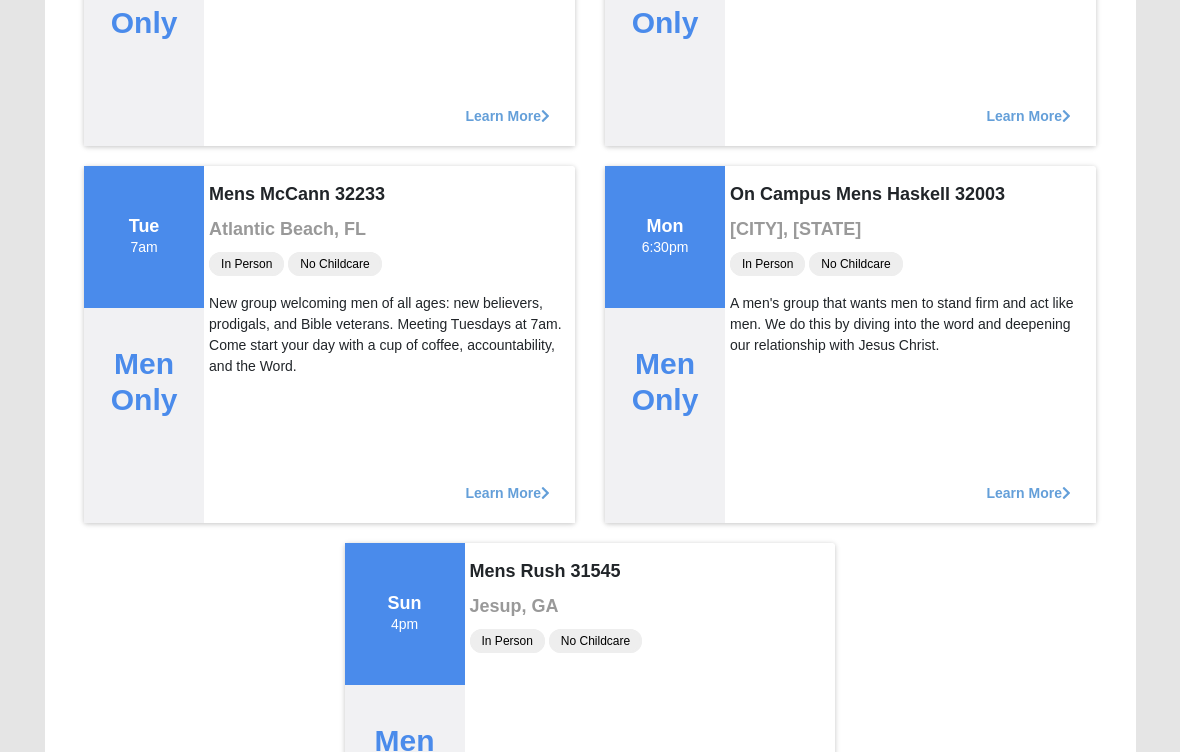 scroll, scrollTop: 18183, scrollLeft: 0, axis: vertical 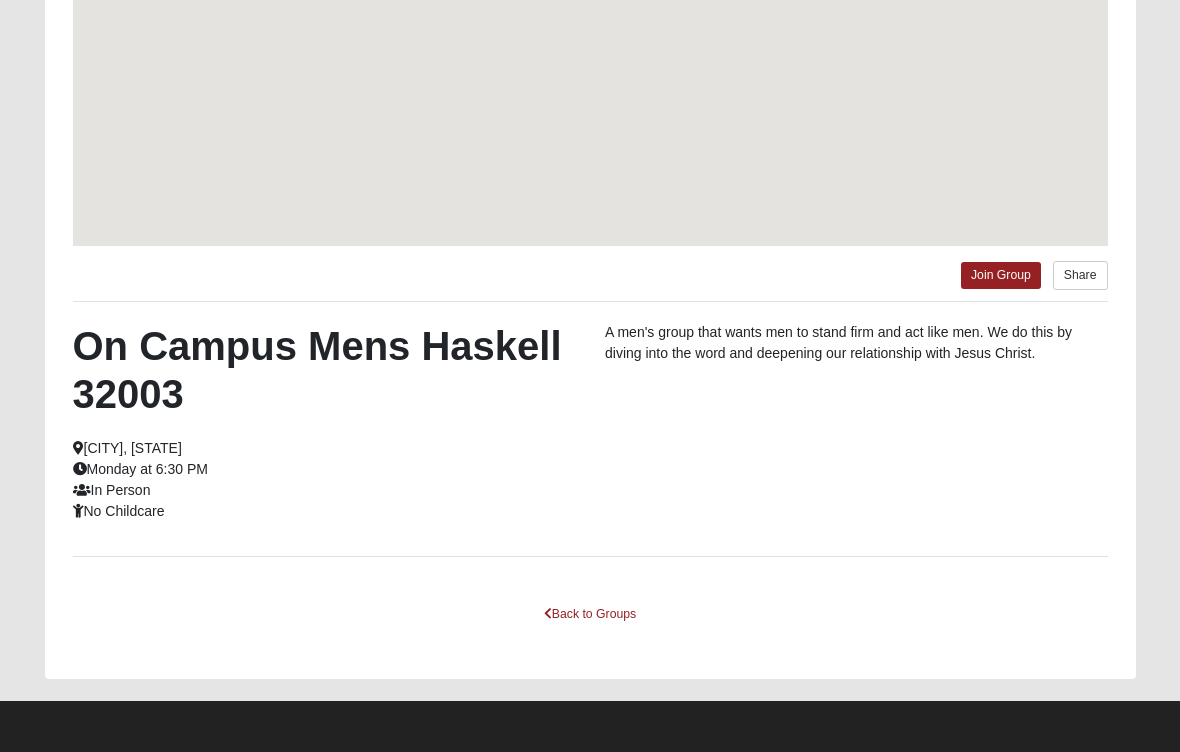 click on "On Campus Mens Haskell 32003
[CITY], [STATE]
Monday at 6:30 PM
In Person
No Childcare
A men's group that wants men to stand firm and act like men. We do this by diving into the word and deepening our relationship with Jesus Christ." at bounding box center (590, 429) 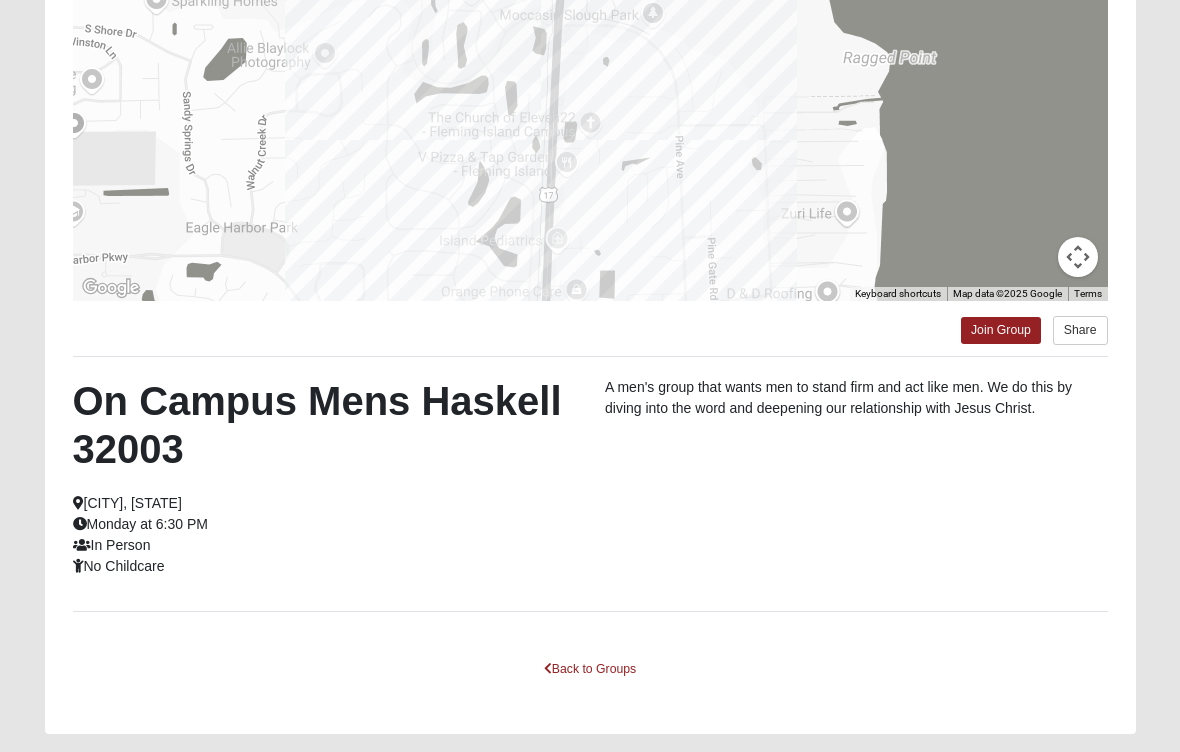 scroll, scrollTop: 318, scrollLeft: 0, axis: vertical 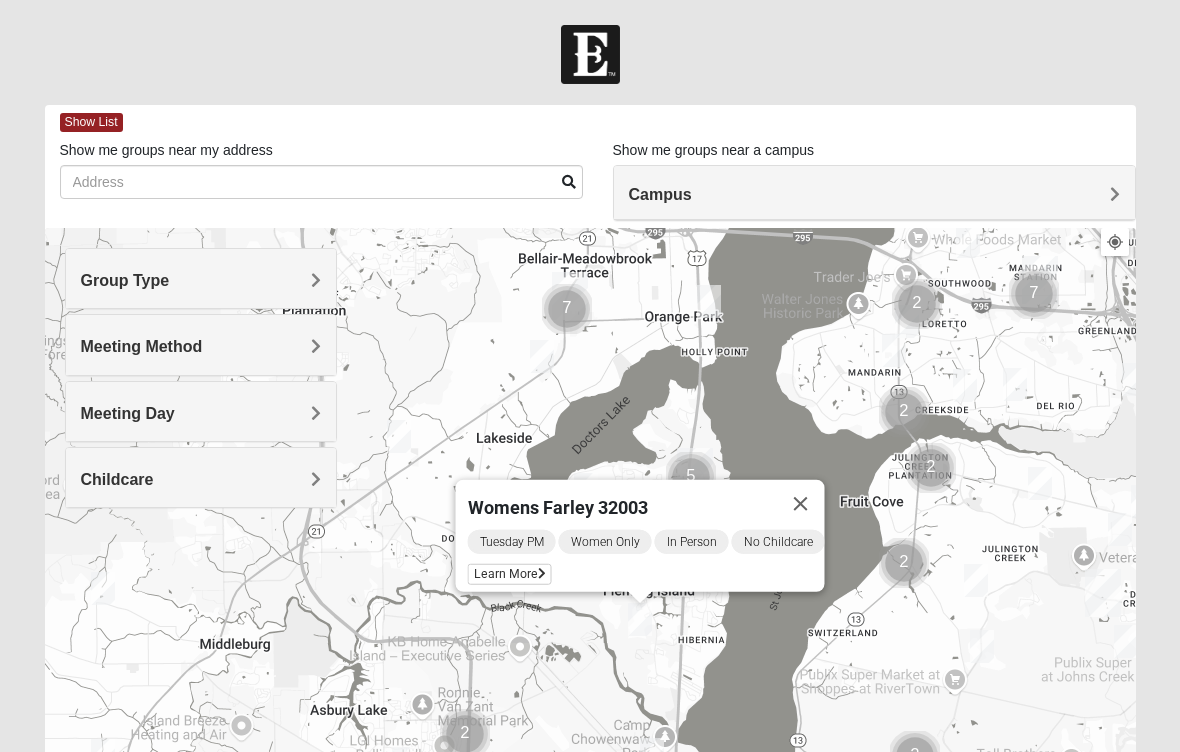 click on "Womens Farley 32003          Tuesday PM      Women Only      In Person      No Childcare Learn More" at bounding box center [590, 628] 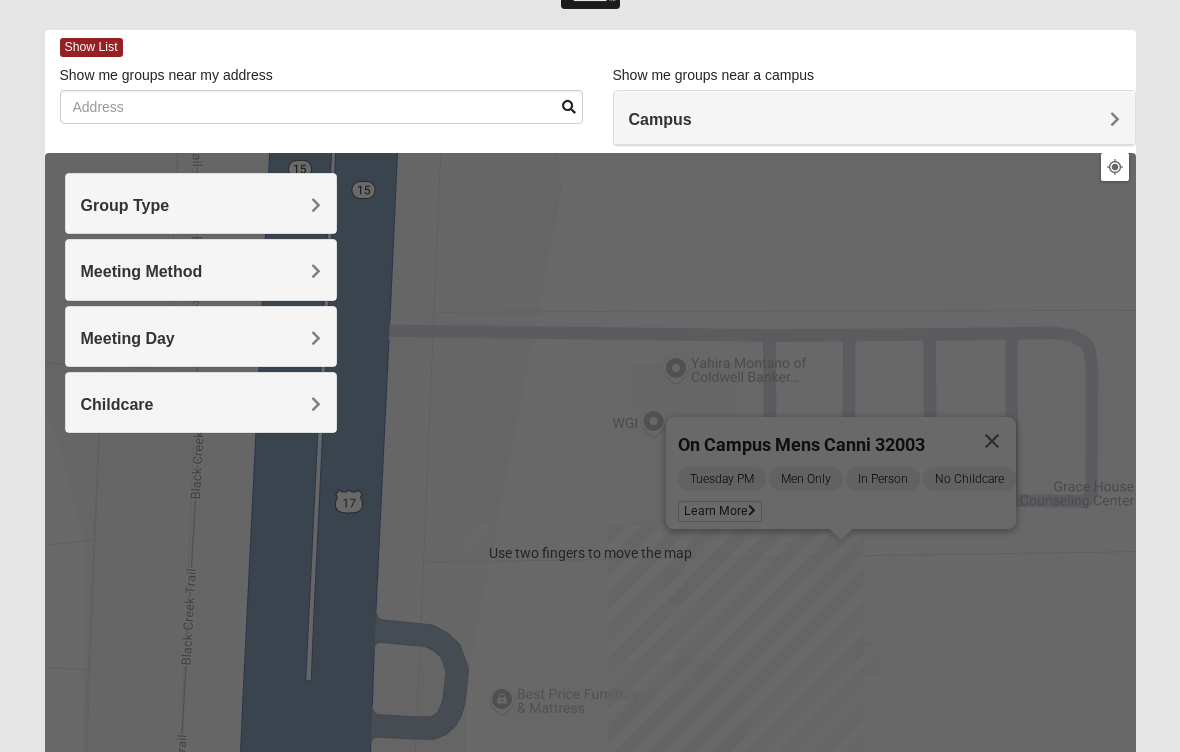 scroll, scrollTop: 77, scrollLeft: 0, axis: vertical 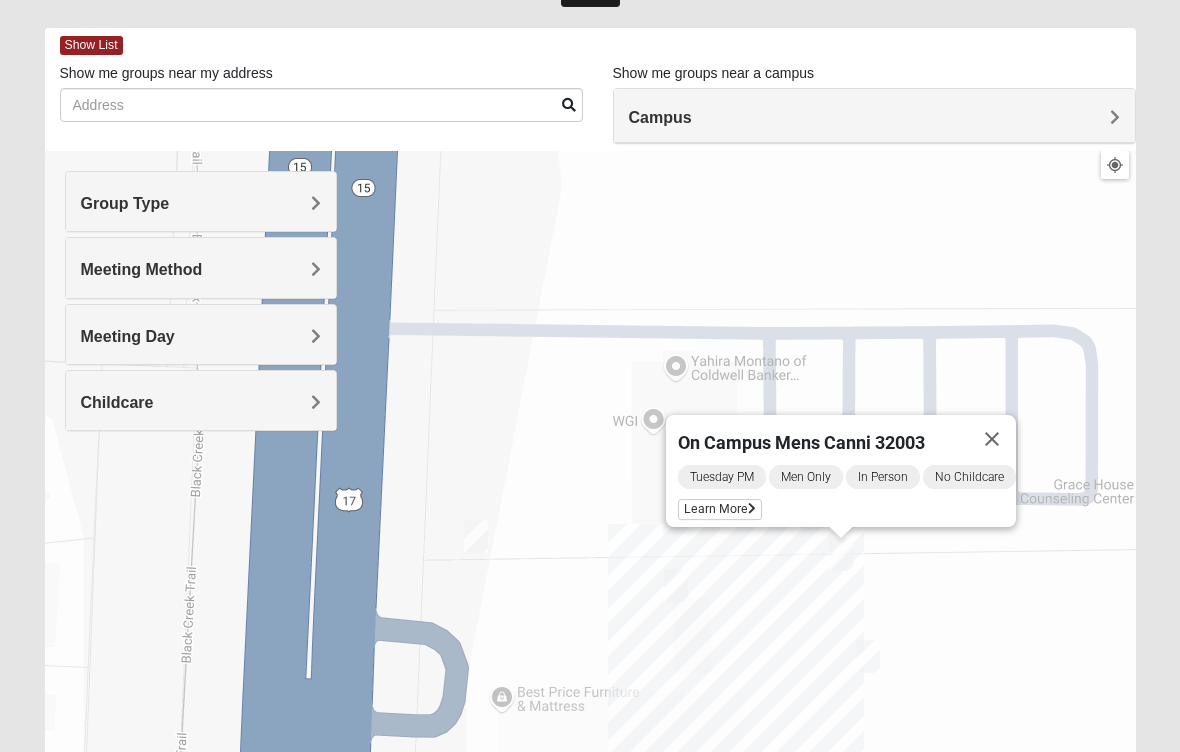 click on "Learn More" at bounding box center (720, 509) 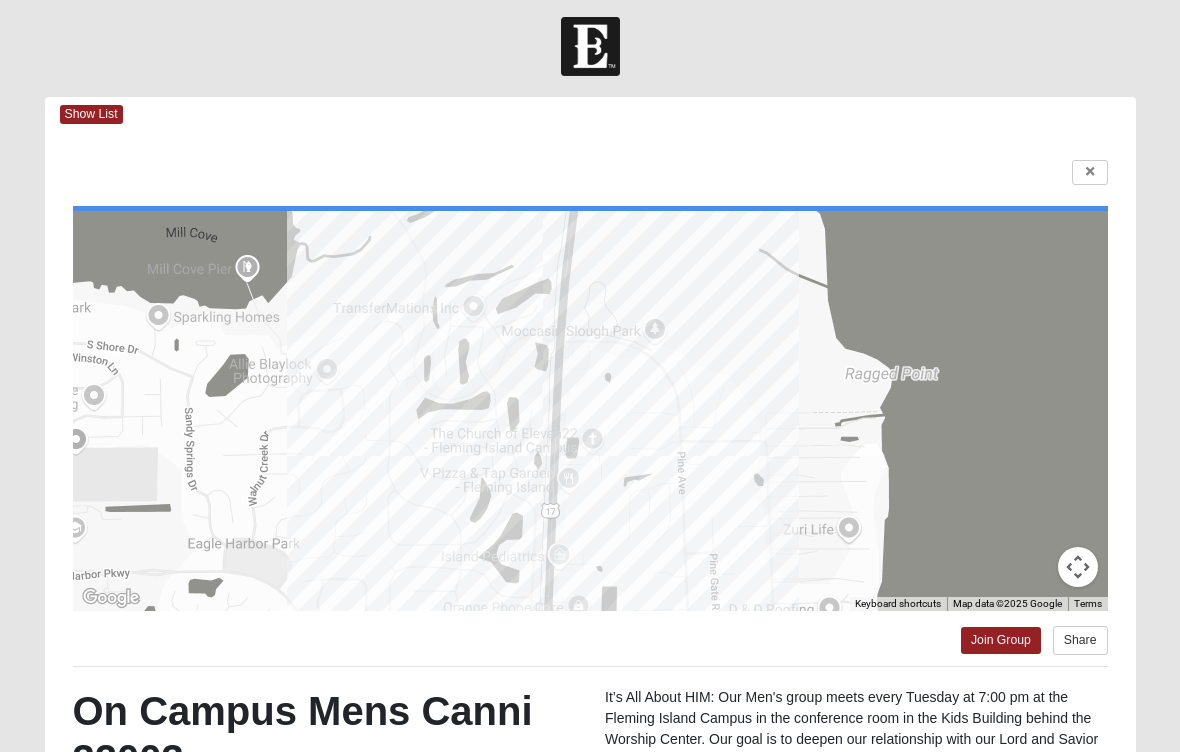scroll, scrollTop: 0, scrollLeft: 0, axis: both 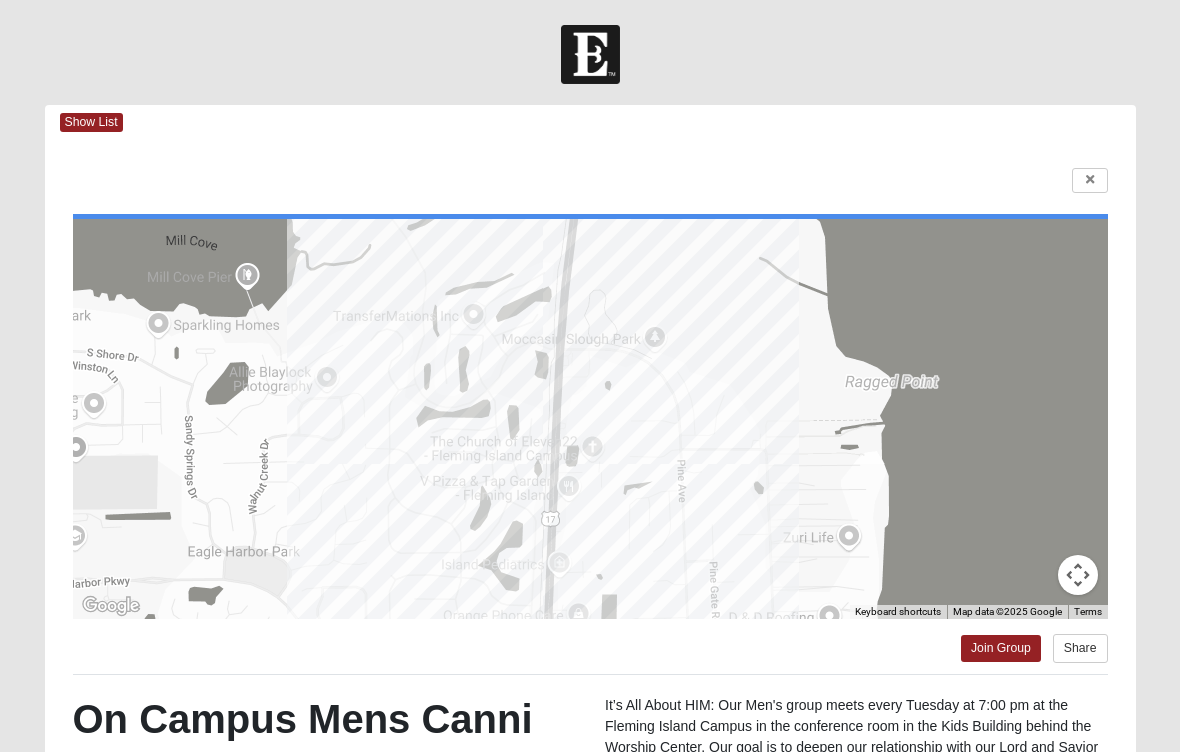 click at bounding box center [1090, 180] 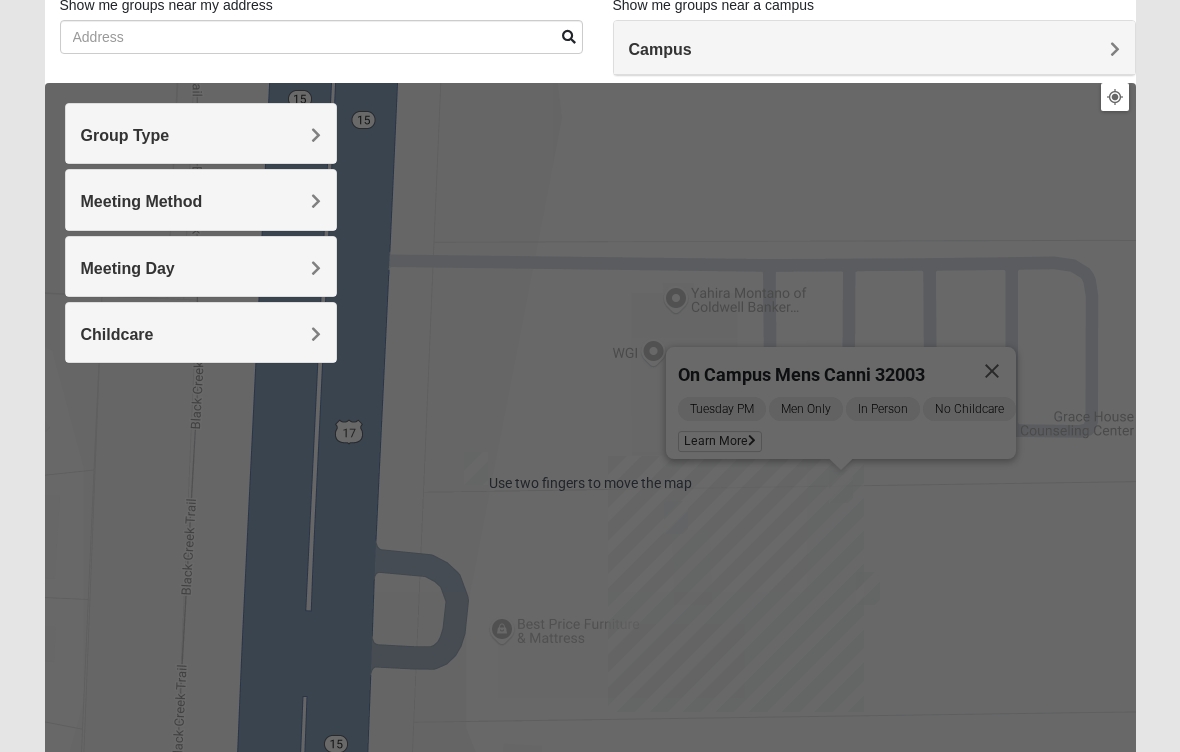 scroll, scrollTop: 148, scrollLeft: 0, axis: vertical 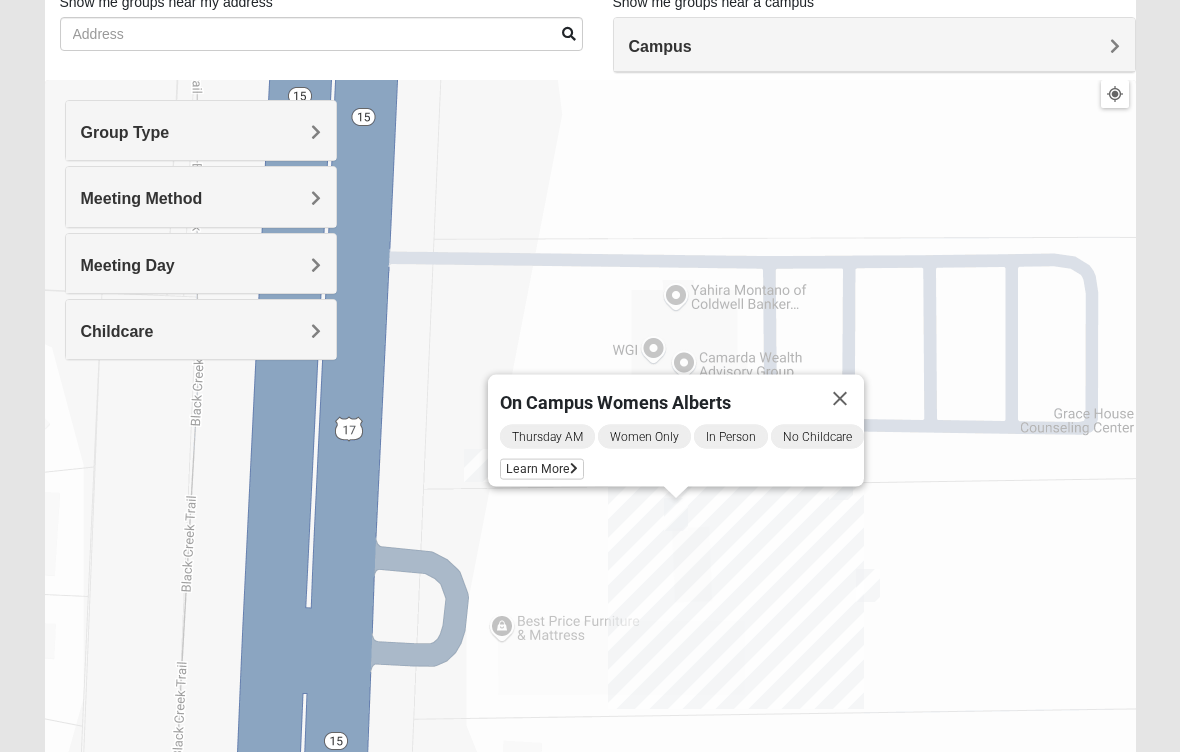 click at bounding box center [840, 399] 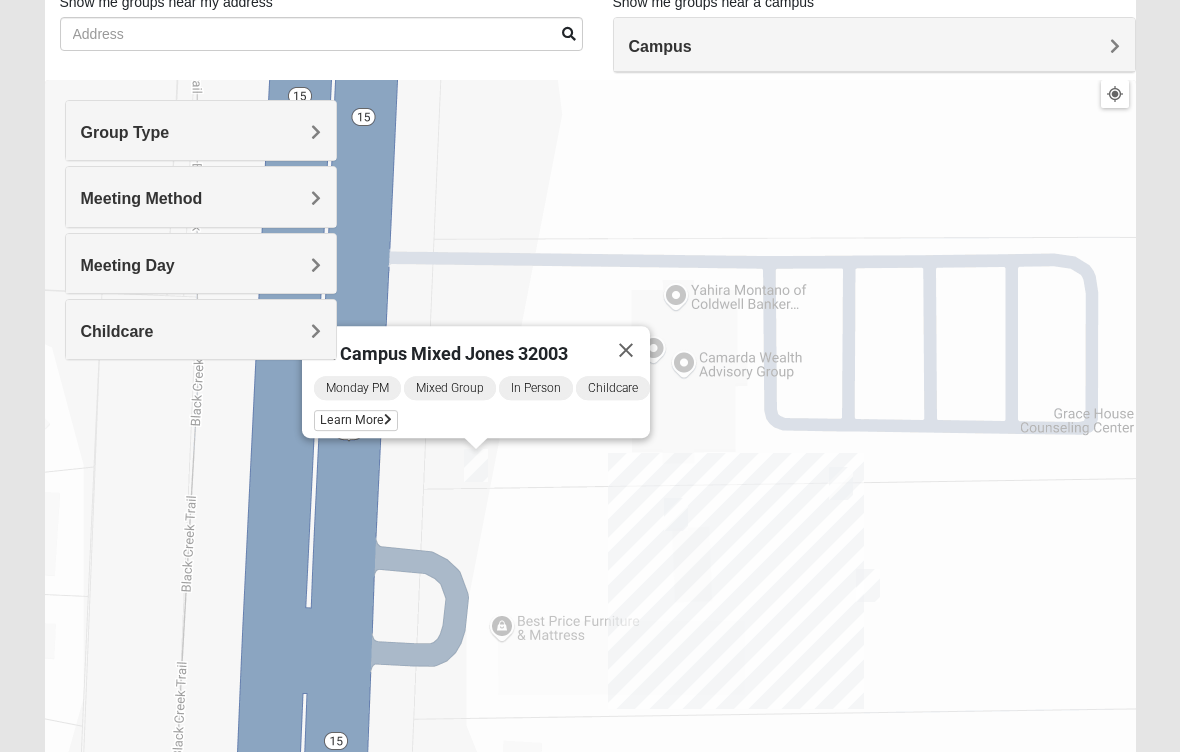 click on "On Campus Mixed Jones 32003          Monday PM      Mixed Group      In Person      Childcare Learn More" at bounding box center [590, 480] 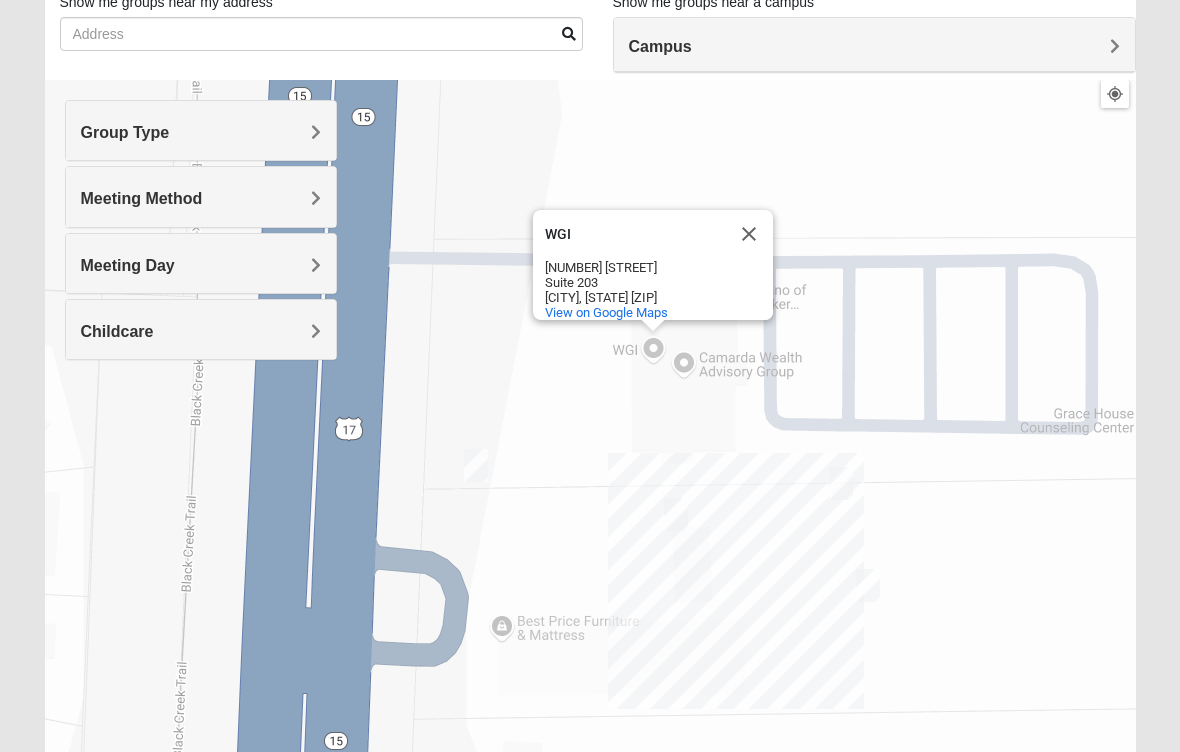 click on "WGI                     WGI                 4371 U.S Highway 17 South Suite 203 Fleming Island, FL 32003              View on Google Maps" at bounding box center (590, 480) 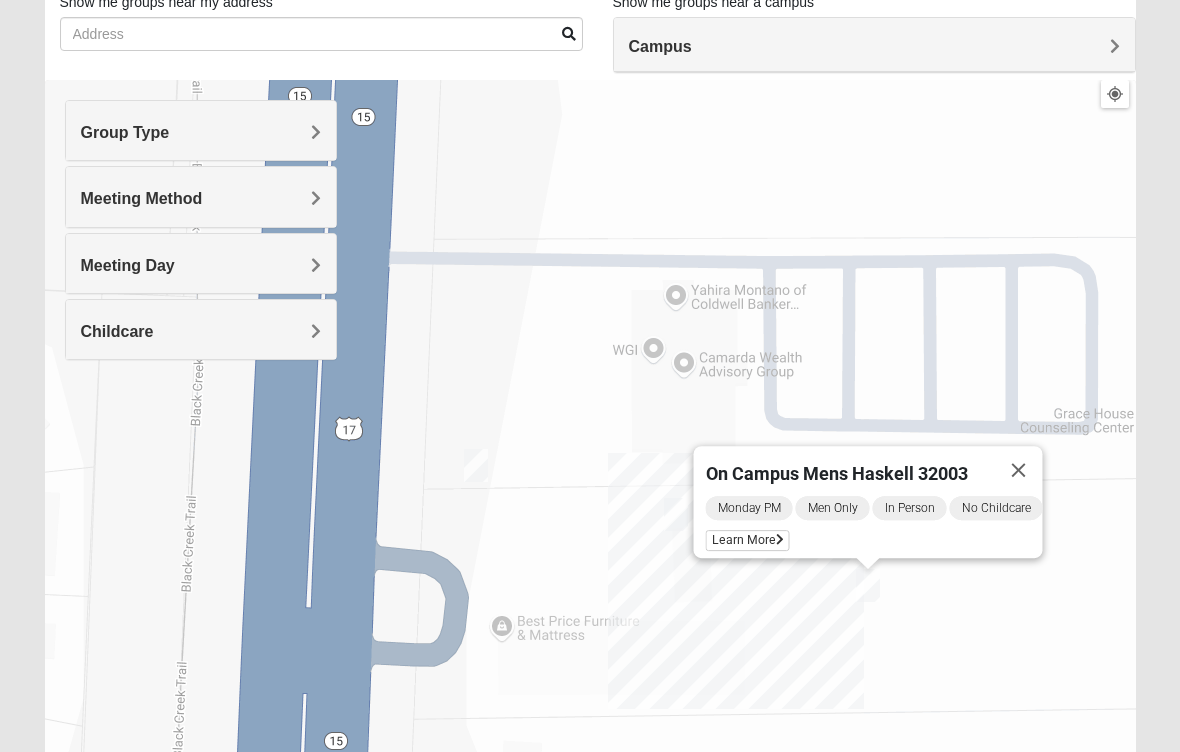 click at bounding box center [1019, 470] 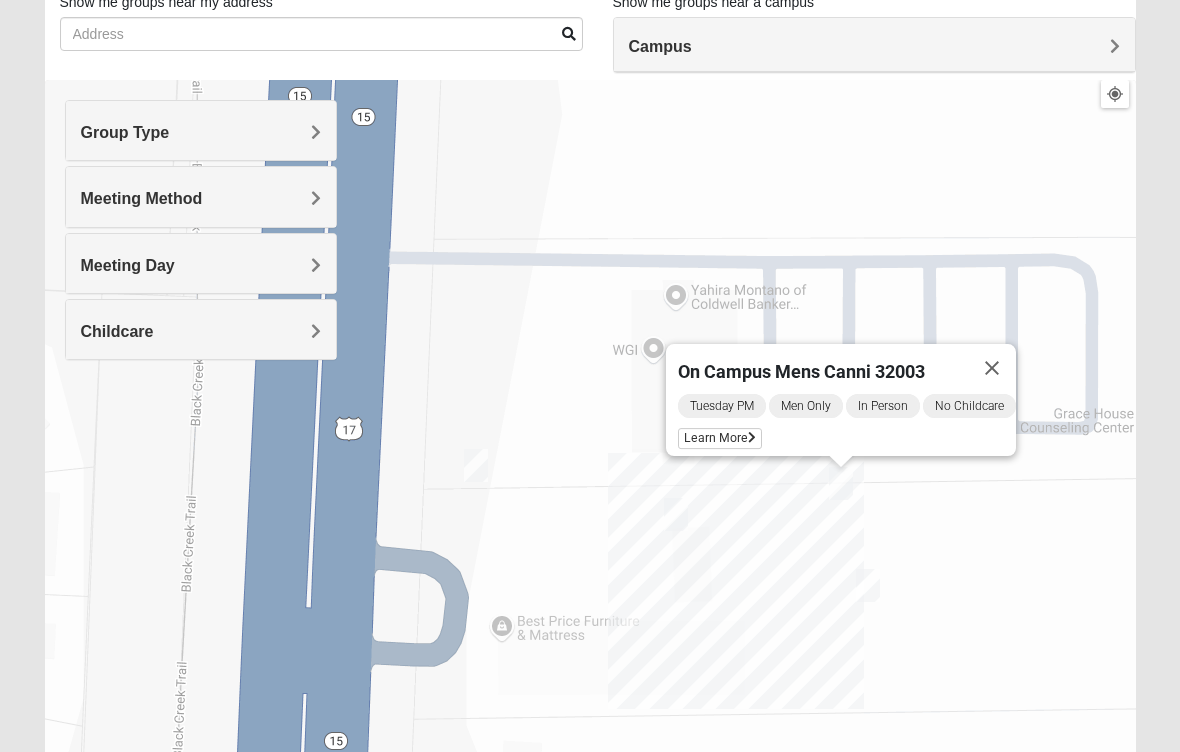 click on "Learn More" at bounding box center [720, 438] 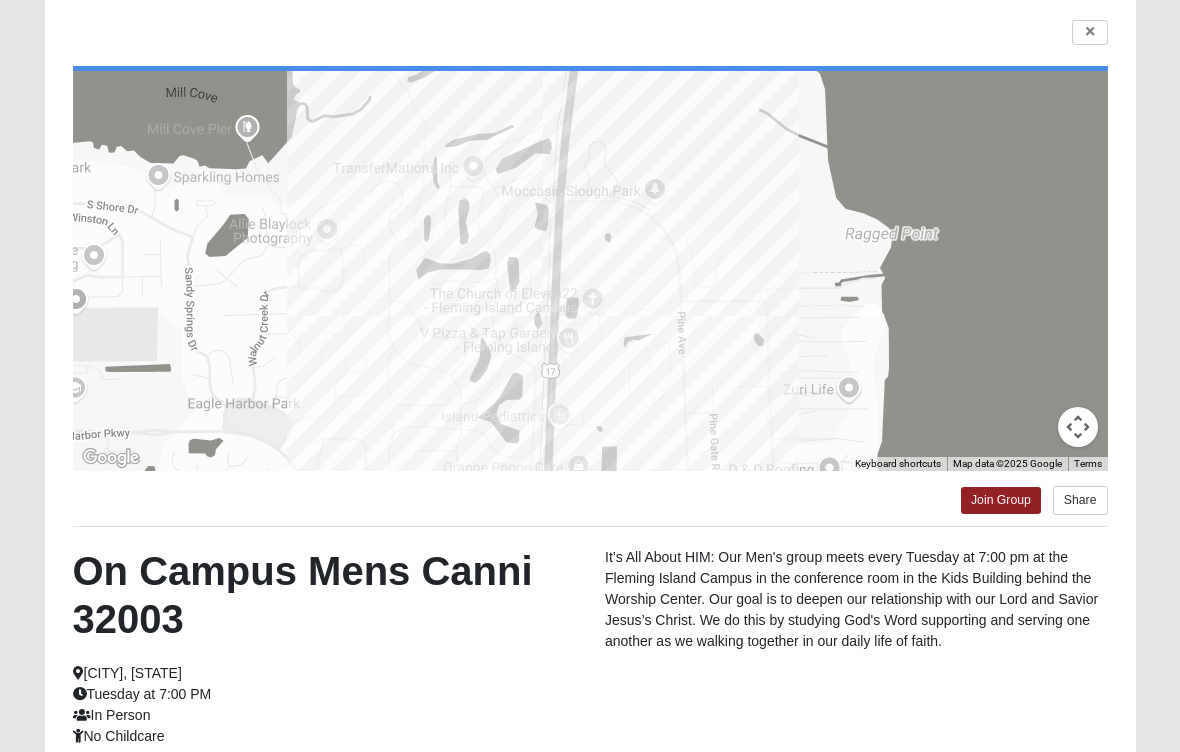 click at bounding box center [1090, 32] 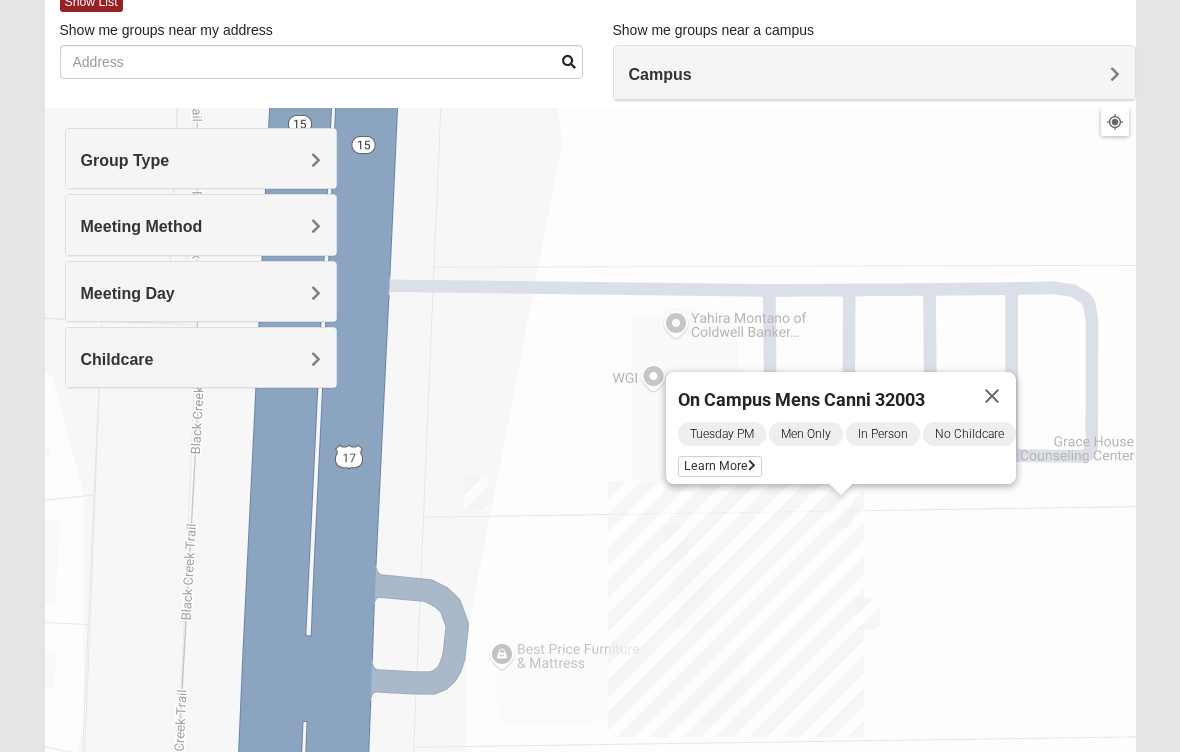 scroll, scrollTop: 0, scrollLeft: 0, axis: both 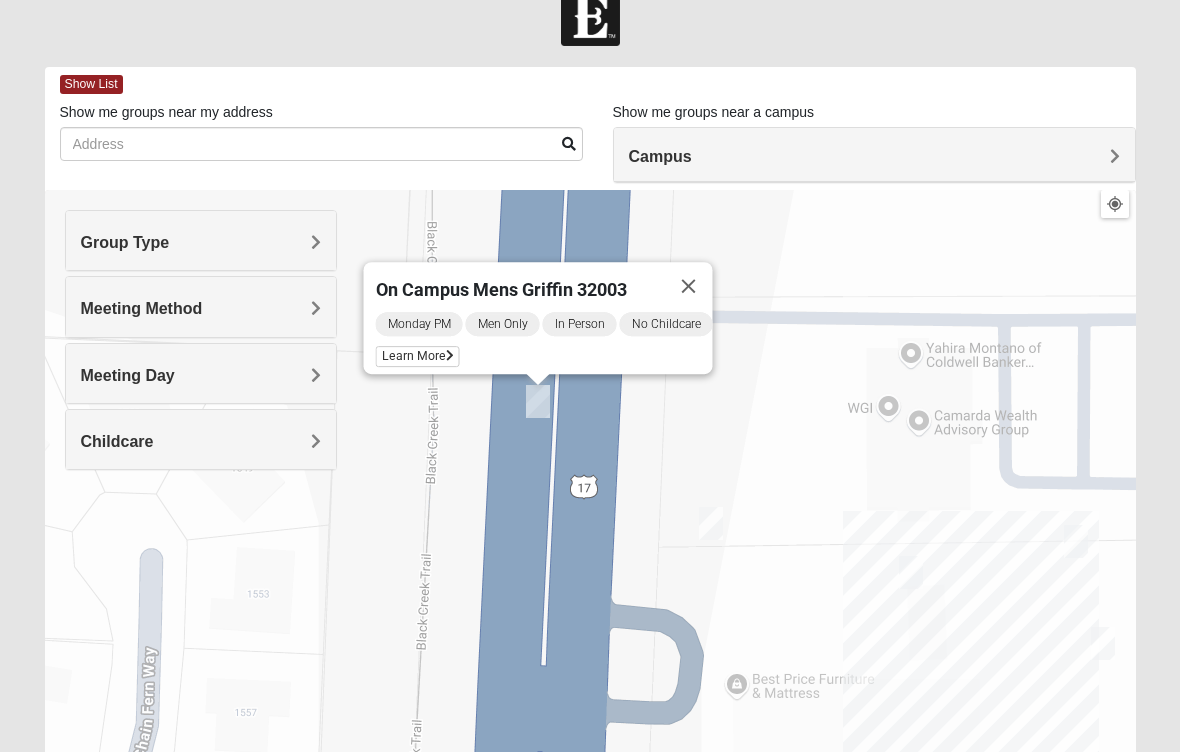 click at bounding box center (689, 286) 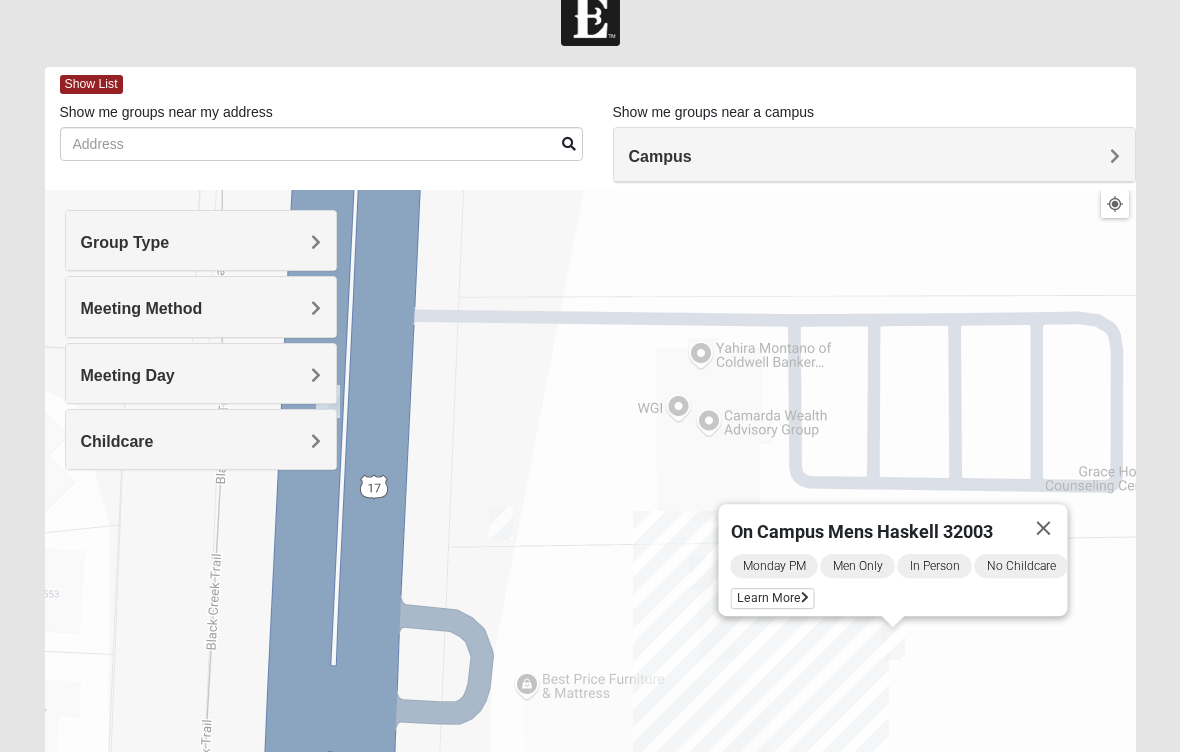 click at bounding box center [1044, 528] 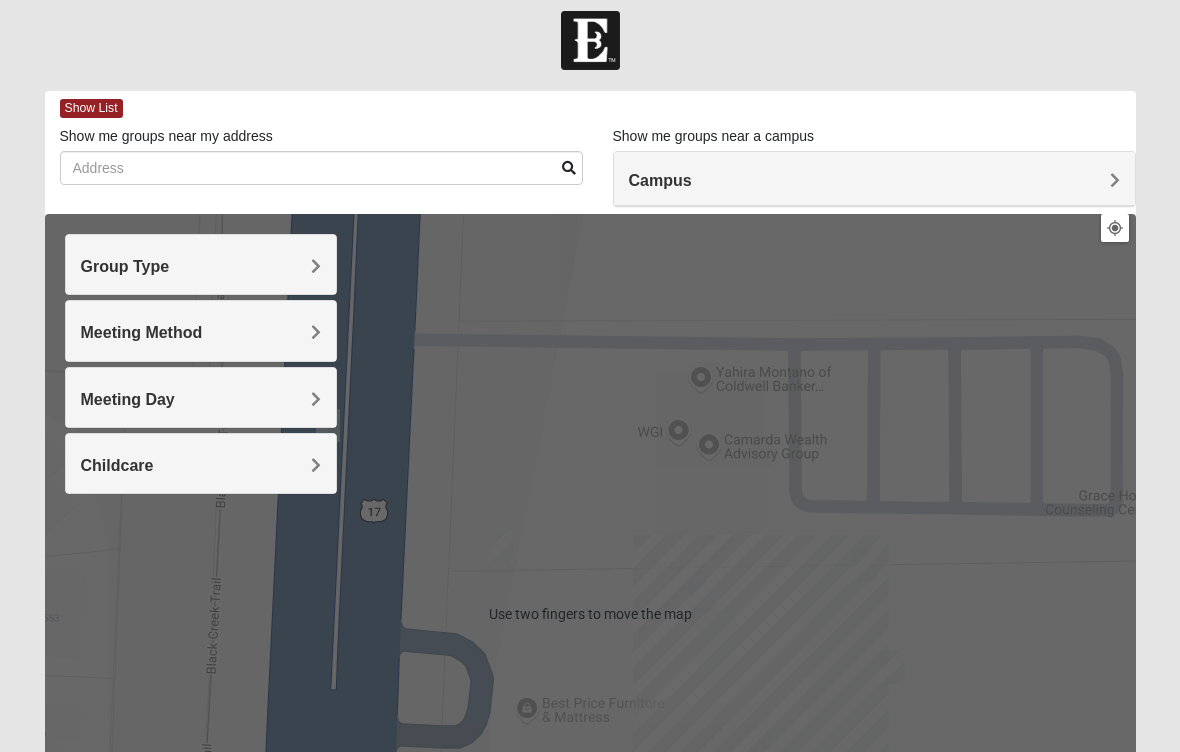 scroll, scrollTop: 12, scrollLeft: 0, axis: vertical 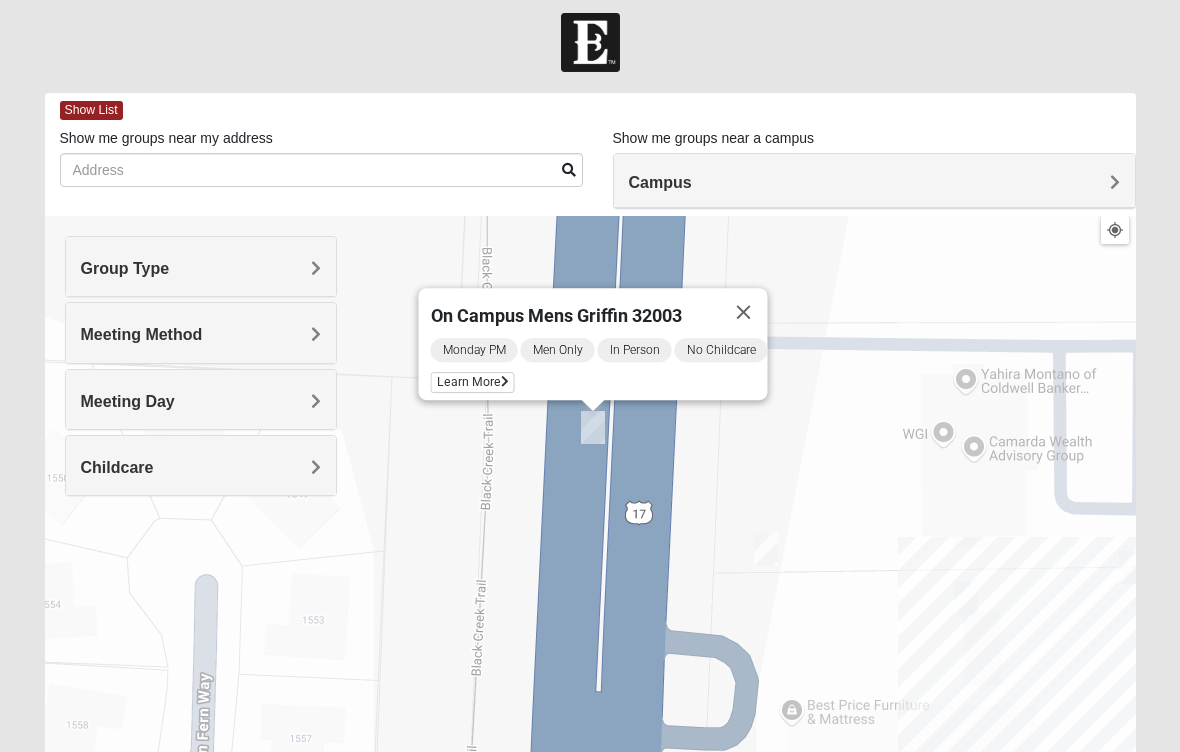 click at bounding box center (744, 312) 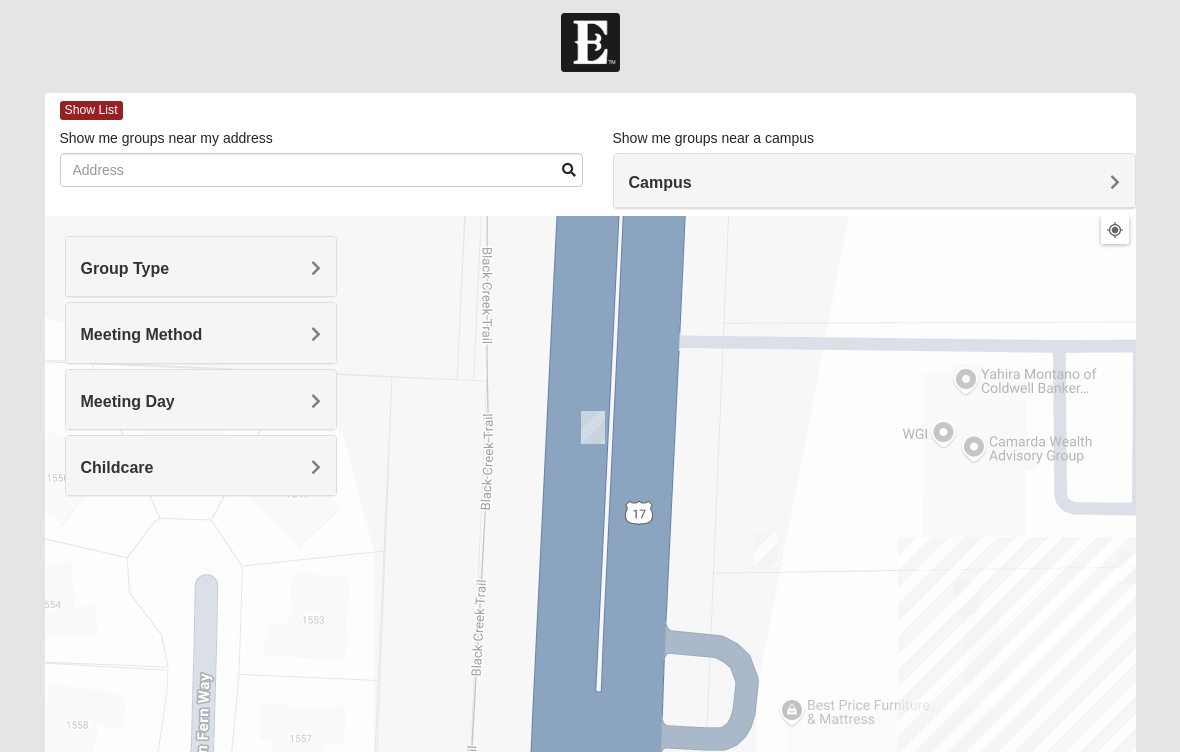 click on "Meeting Day" at bounding box center [128, 401] 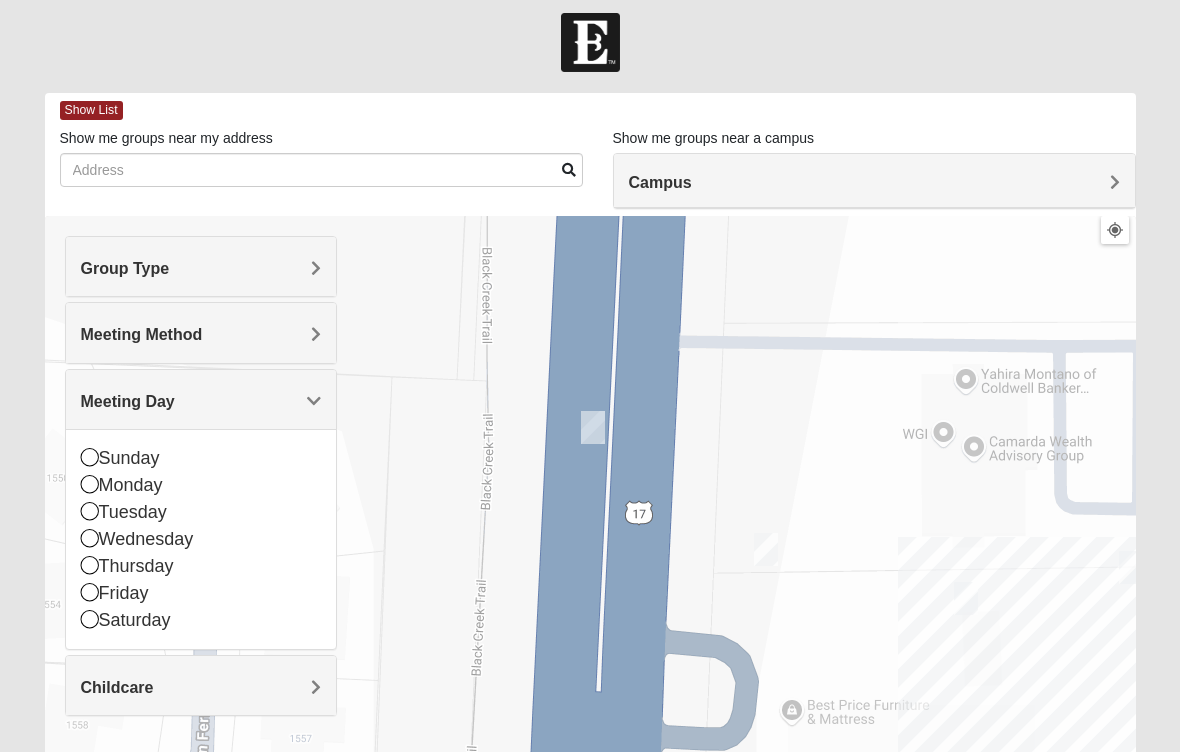 click at bounding box center (90, 538) 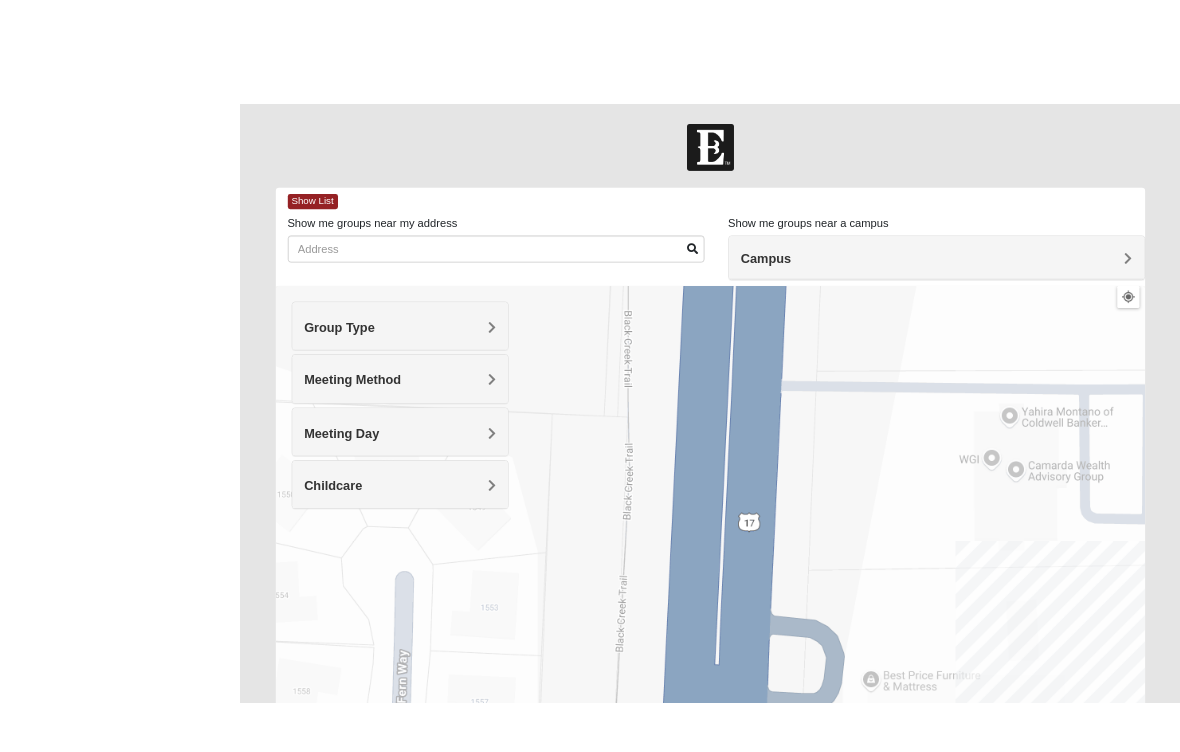 scroll, scrollTop: 67, scrollLeft: 0, axis: vertical 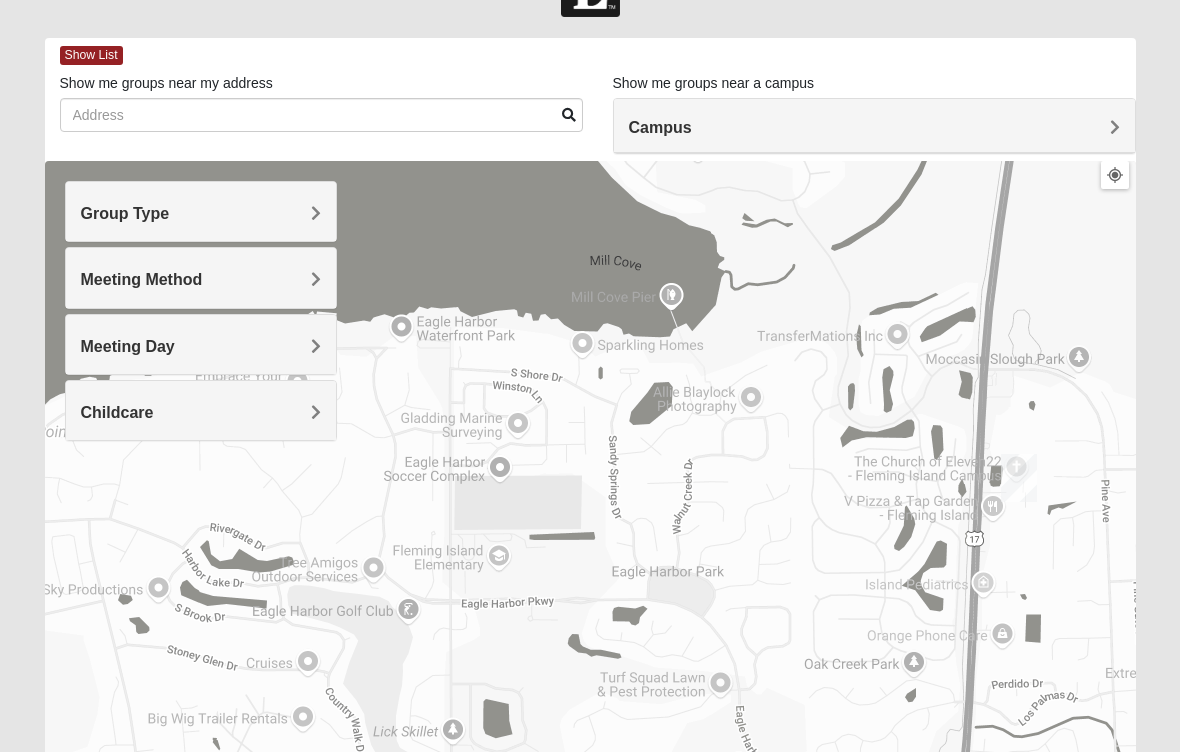 click on "Meeting Day" at bounding box center (201, 346) 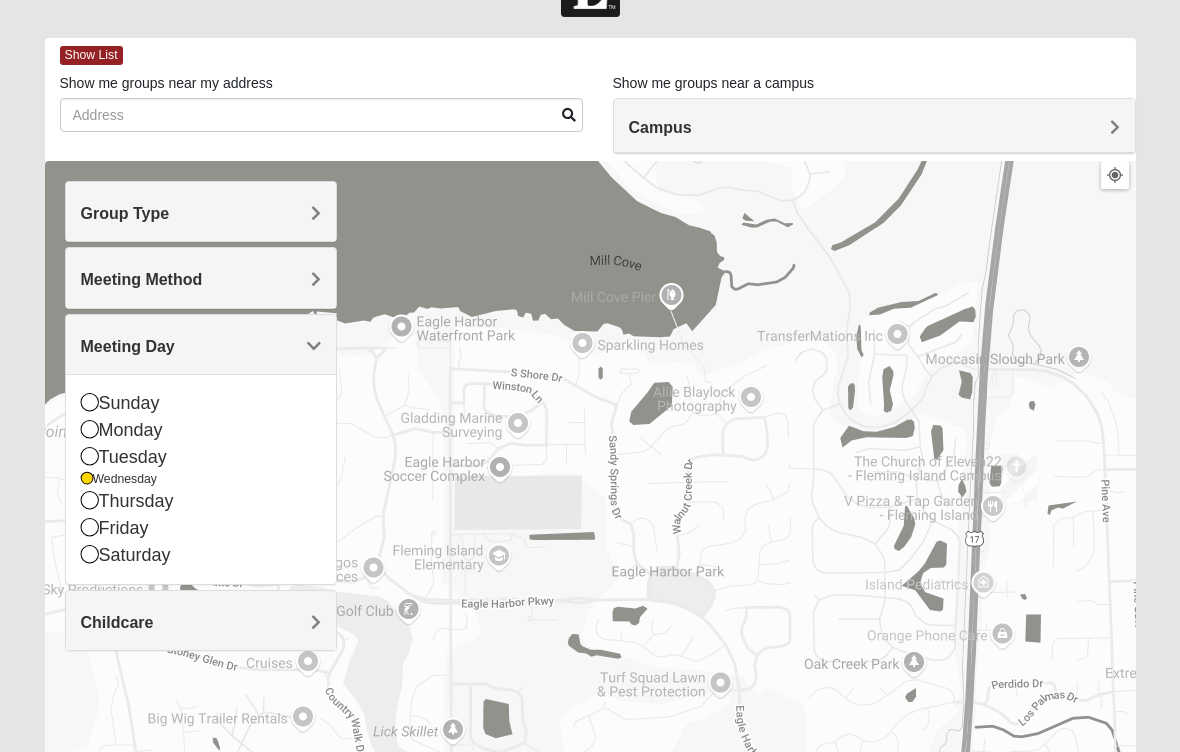click at bounding box center [90, 554] 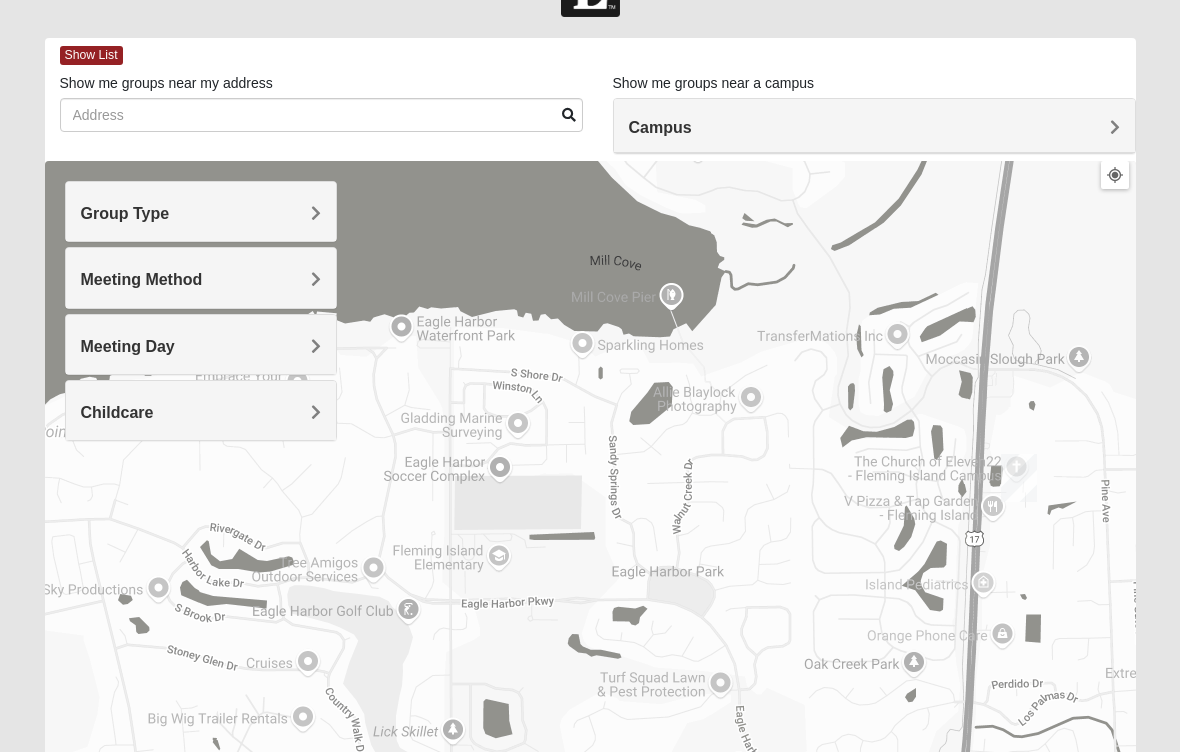 click on "Meeting Day" at bounding box center (201, 344) 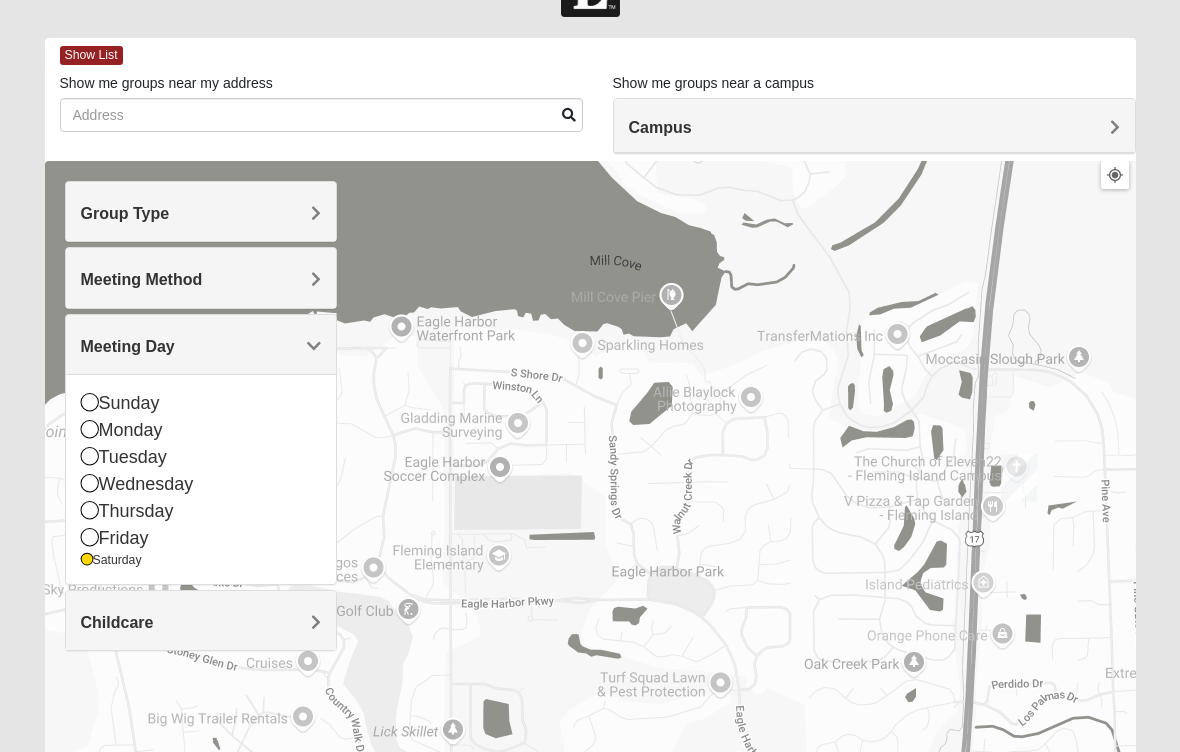 click on "Meeting Day" at bounding box center (201, 346) 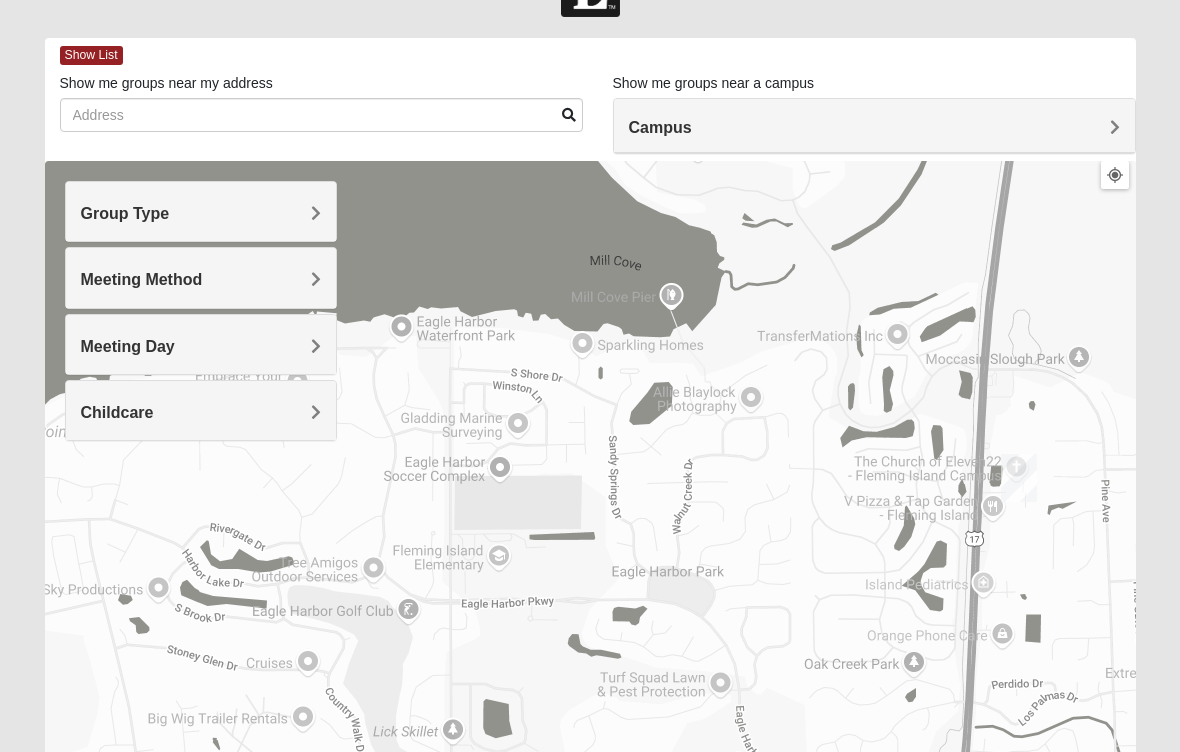 click on "Meeting Day" at bounding box center [201, 346] 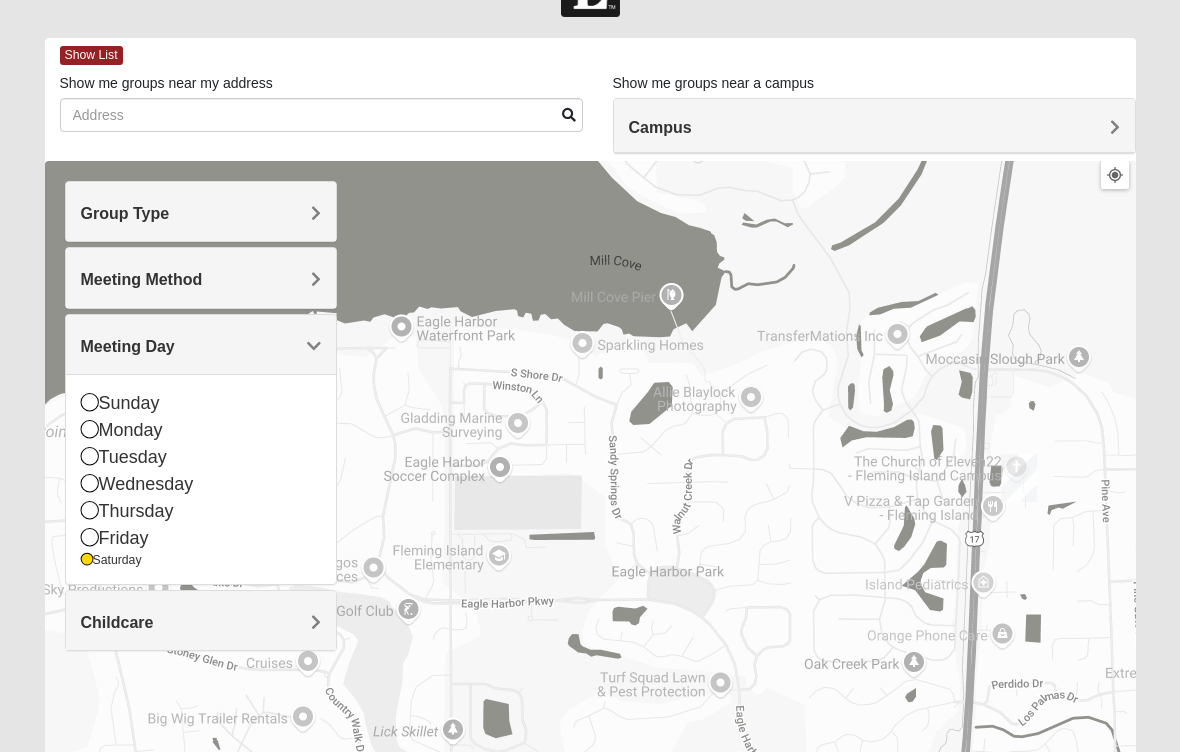 click at bounding box center [90, 537] 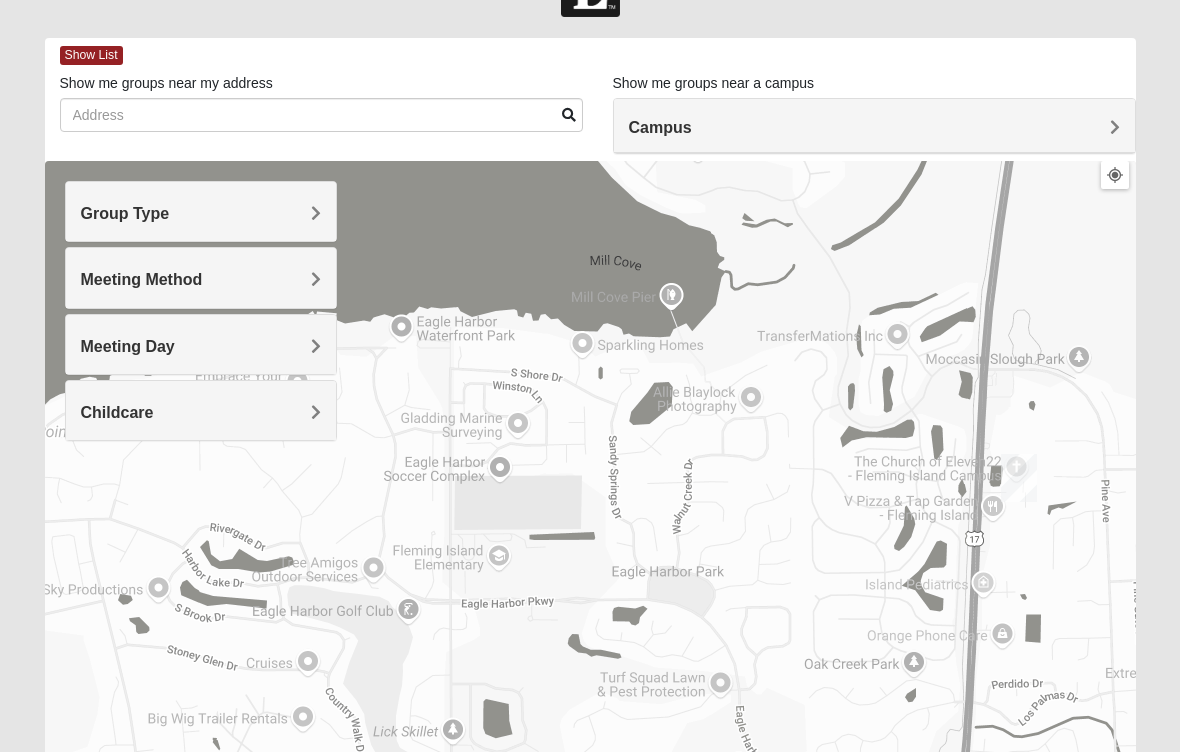 click on "Meeting Day" at bounding box center [128, 346] 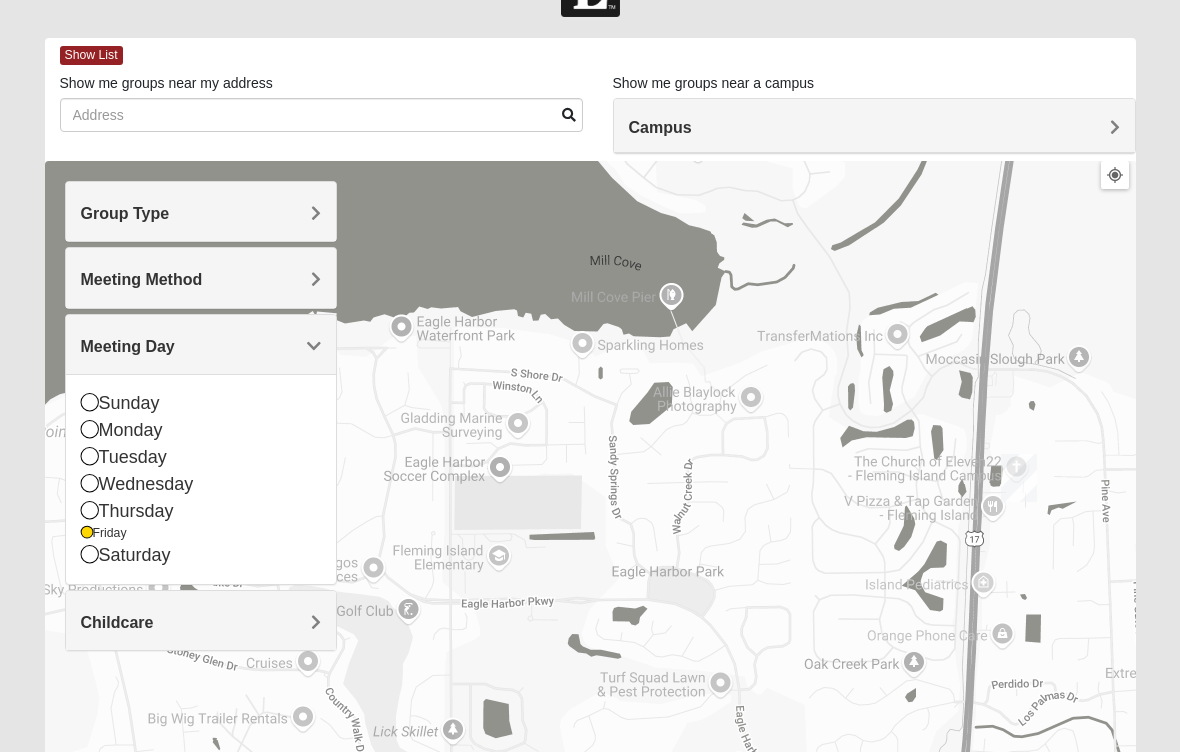 click at bounding box center [90, 510] 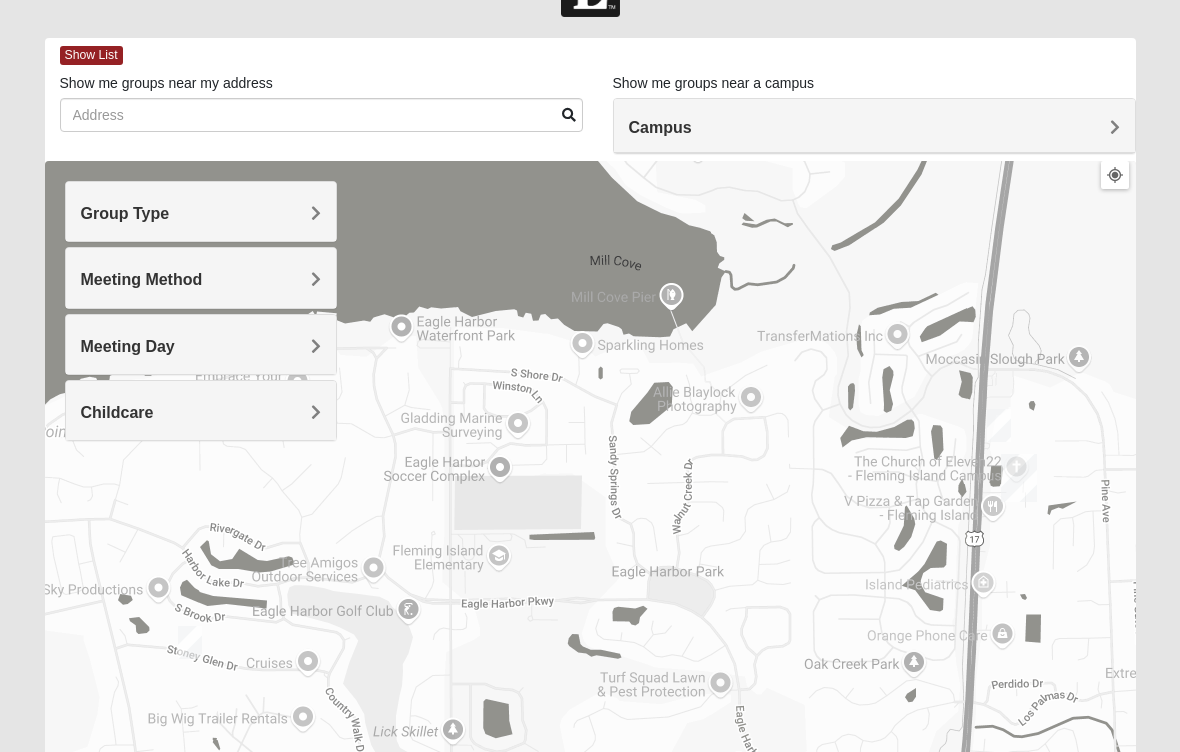 click at bounding box center [590, 561] 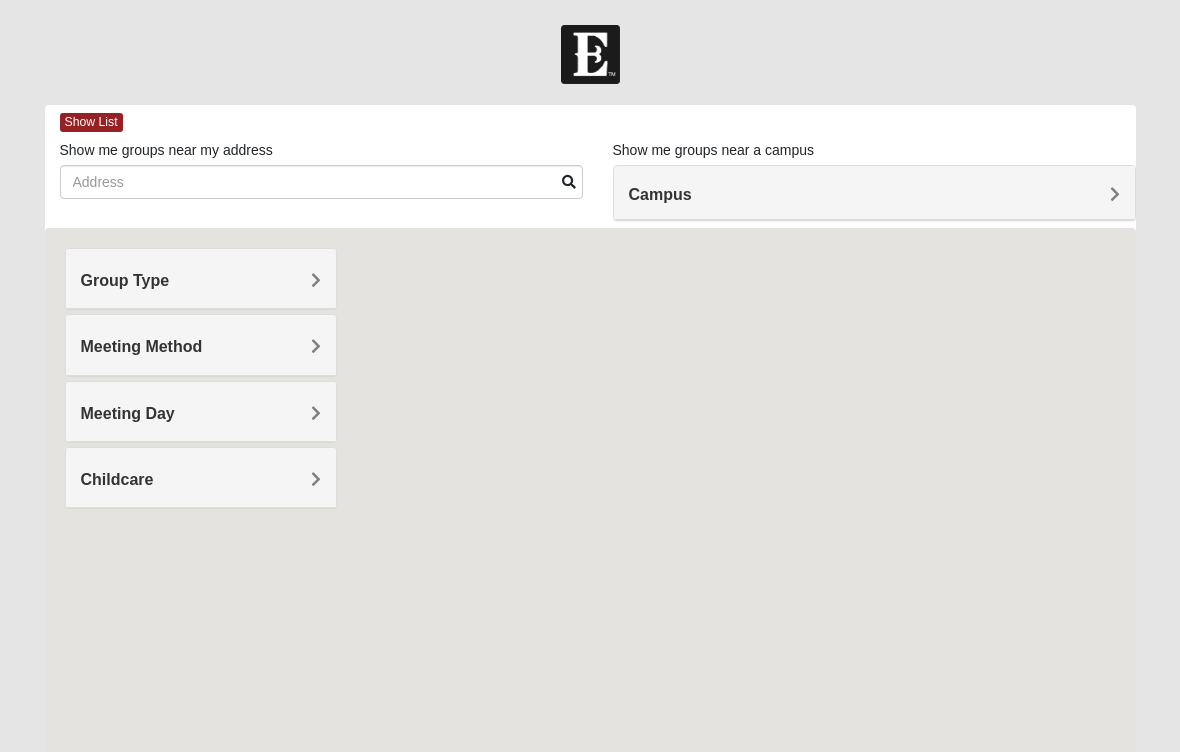 scroll, scrollTop: 0, scrollLeft: 0, axis: both 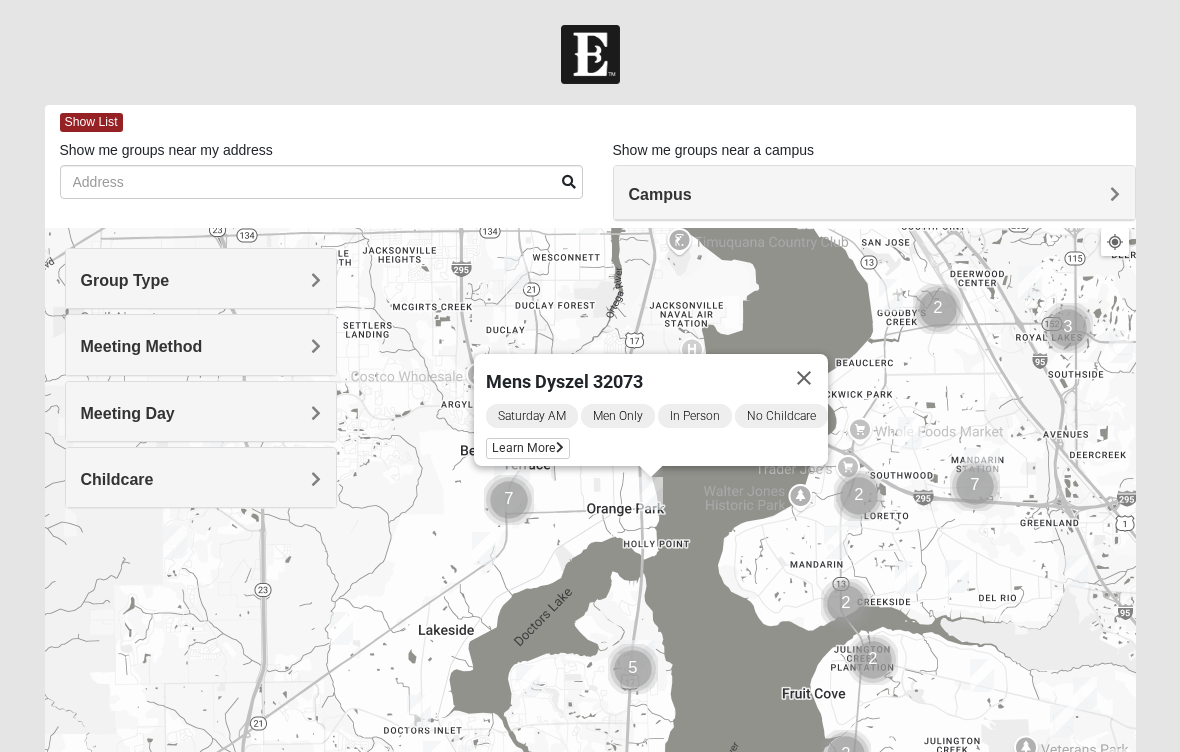 click at bounding box center (804, 378) 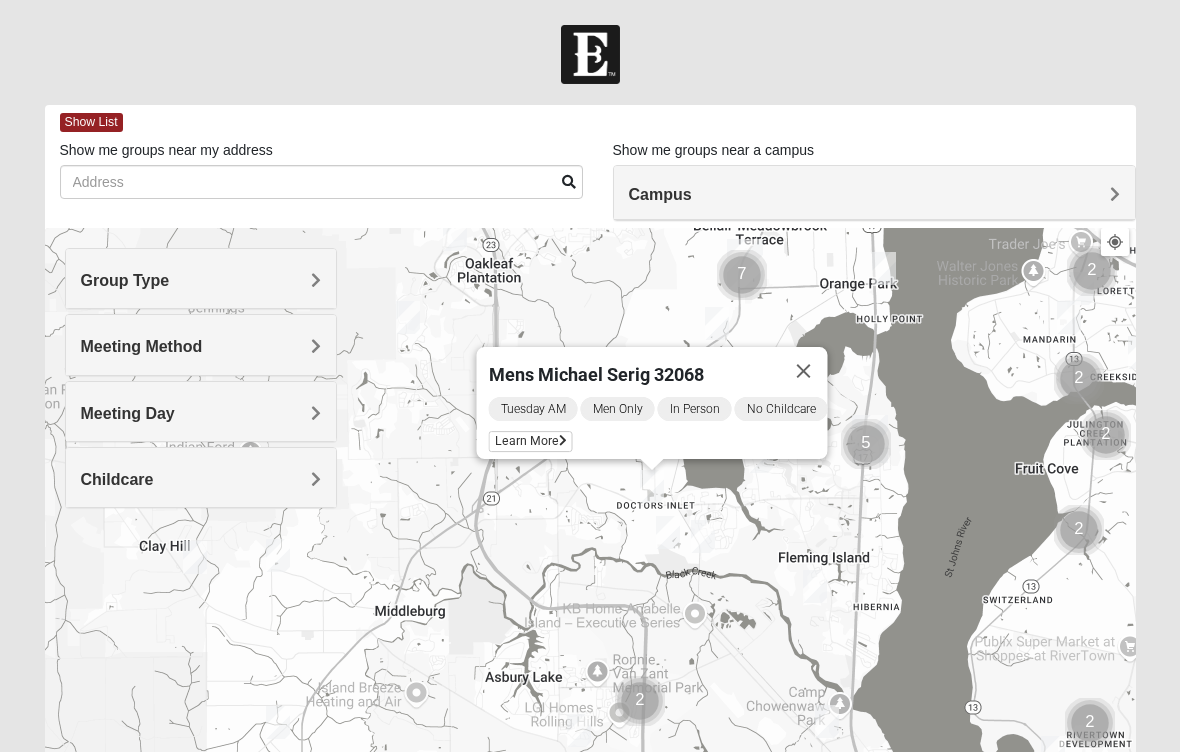 click at bounding box center [804, 371] 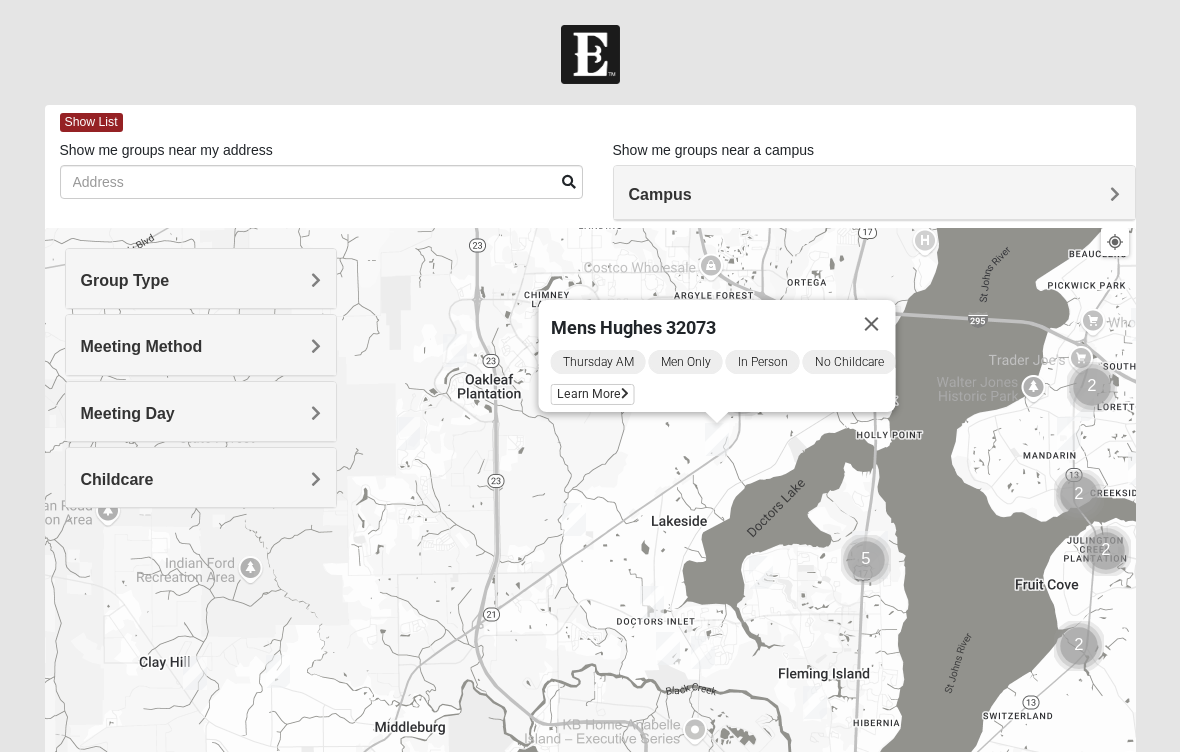 click at bounding box center (872, 324) 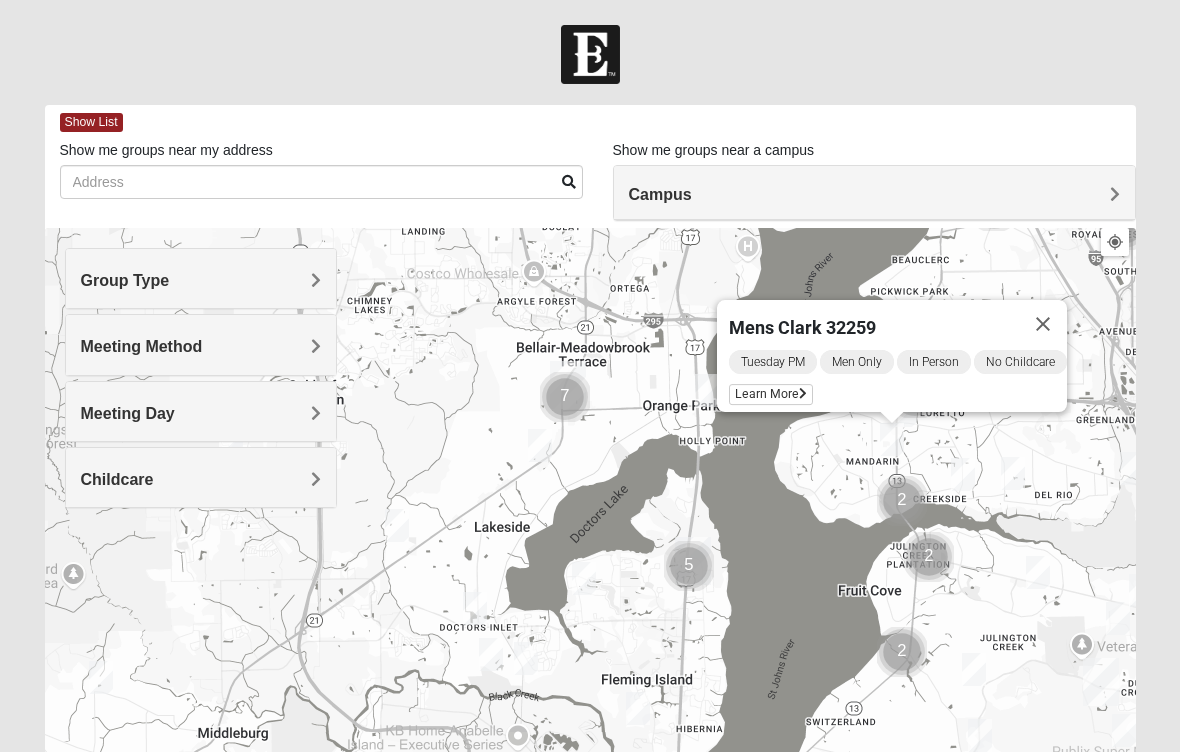 click at bounding box center (1043, 324) 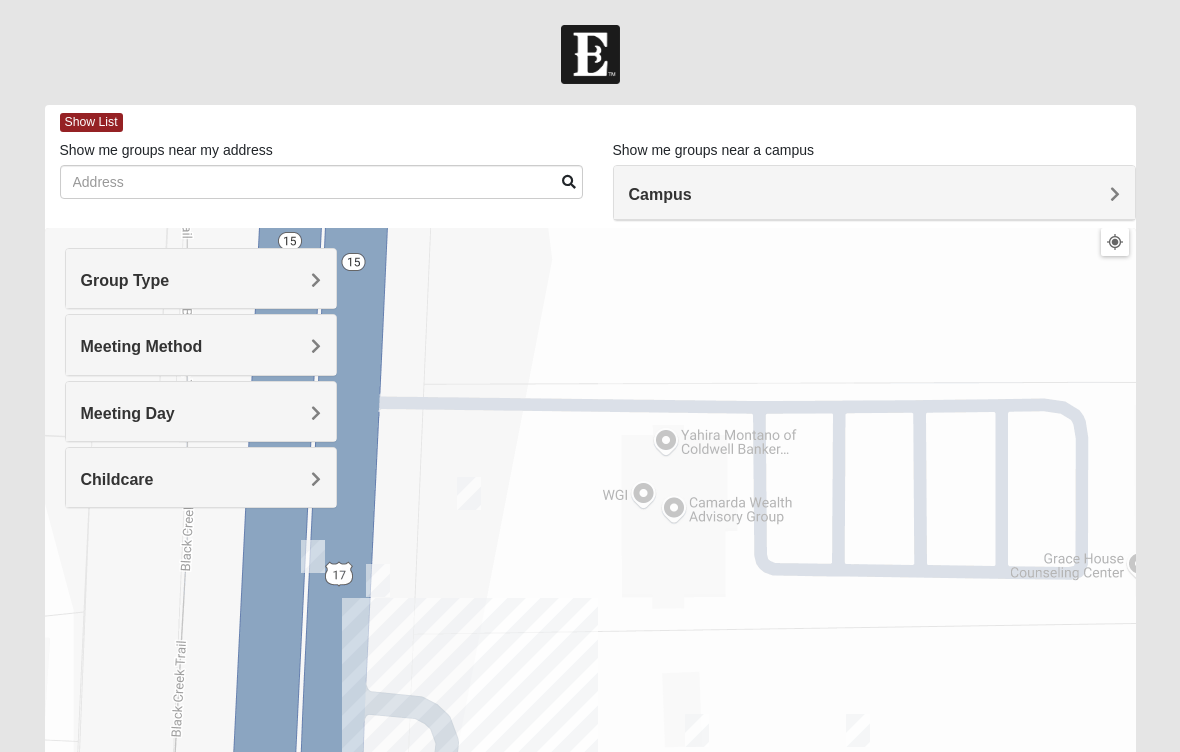 click on "Meeting Method" at bounding box center [201, 344] 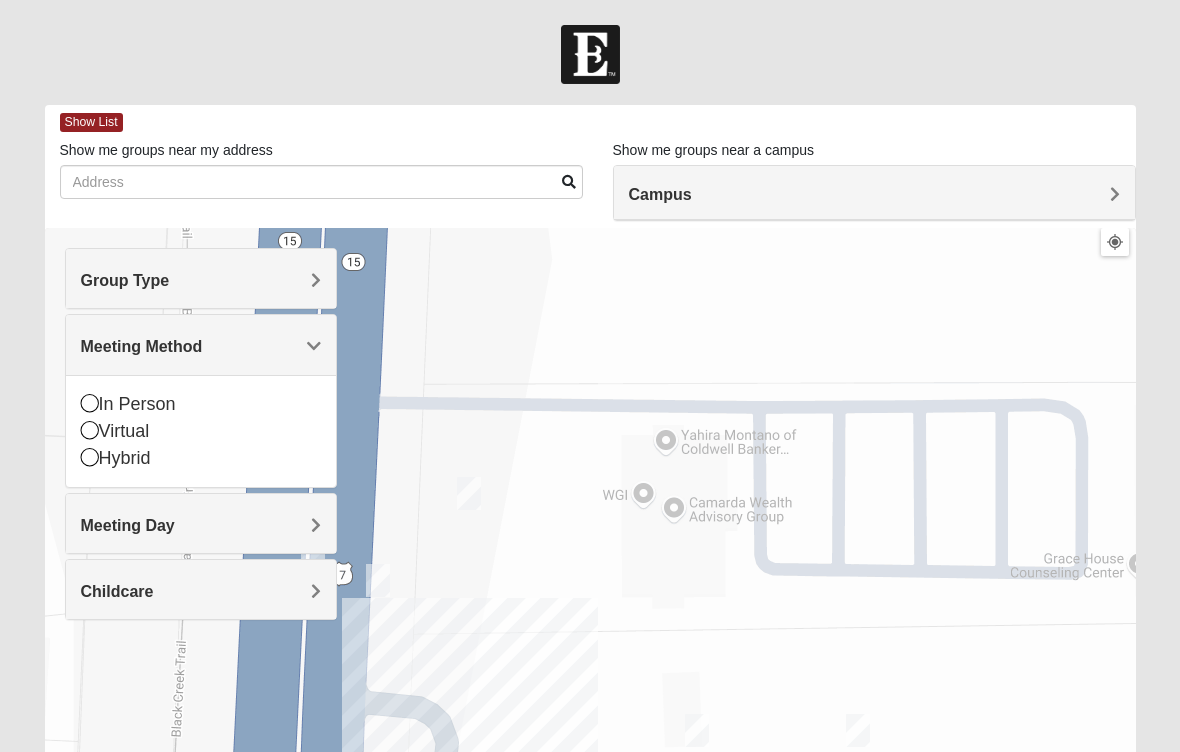 click on "Meeting Method" at bounding box center [201, 346] 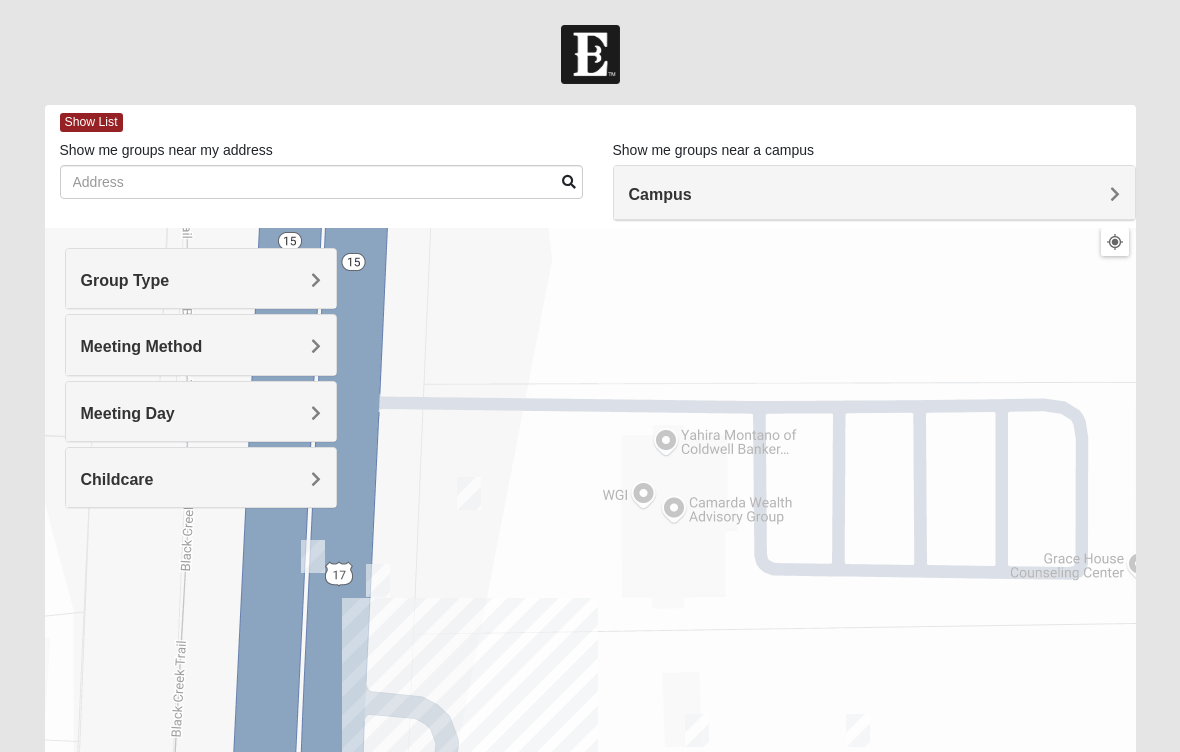 click on "Meeting Day" at bounding box center [201, 411] 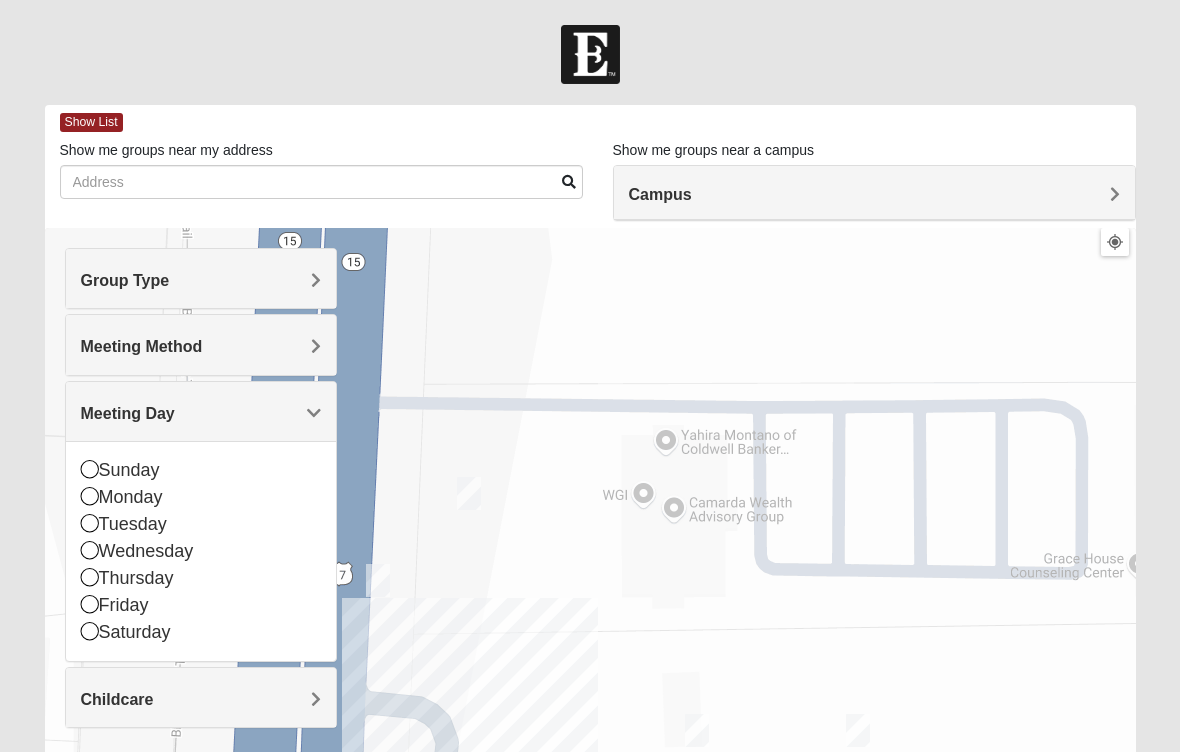 click on "Meeting Day" at bounding box center (128, 413) 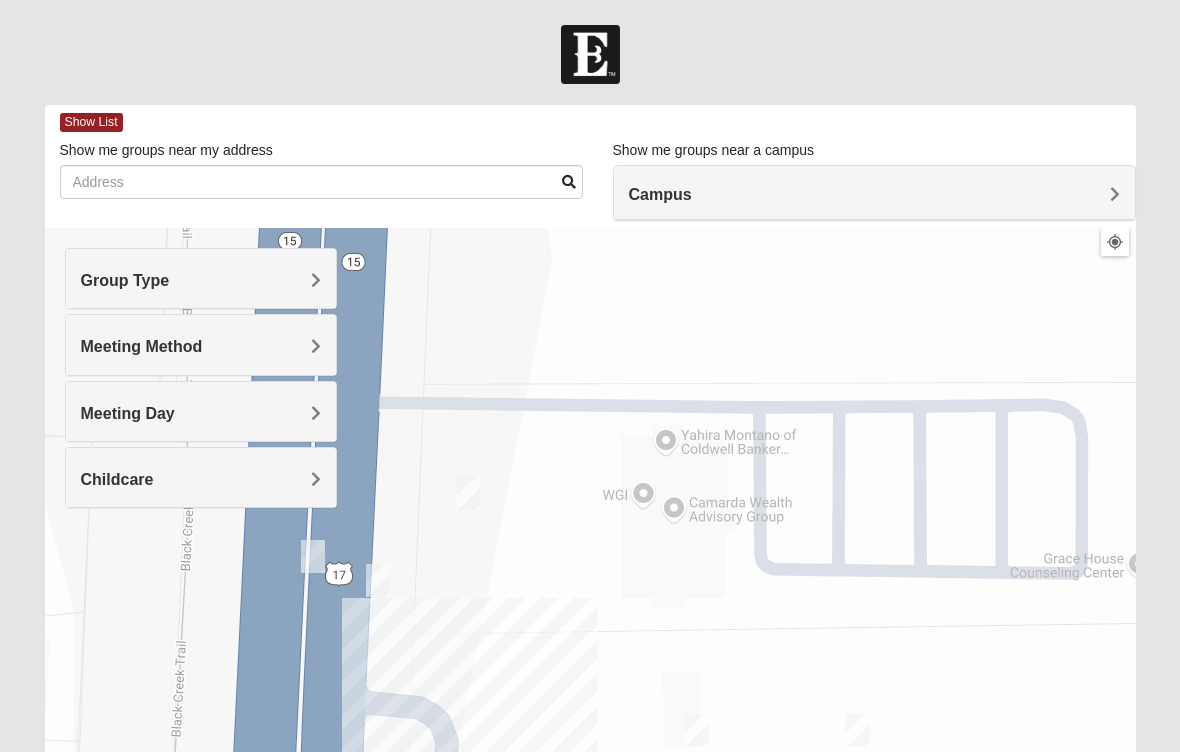 click on "Group Type" at bounding box center (201, 280) 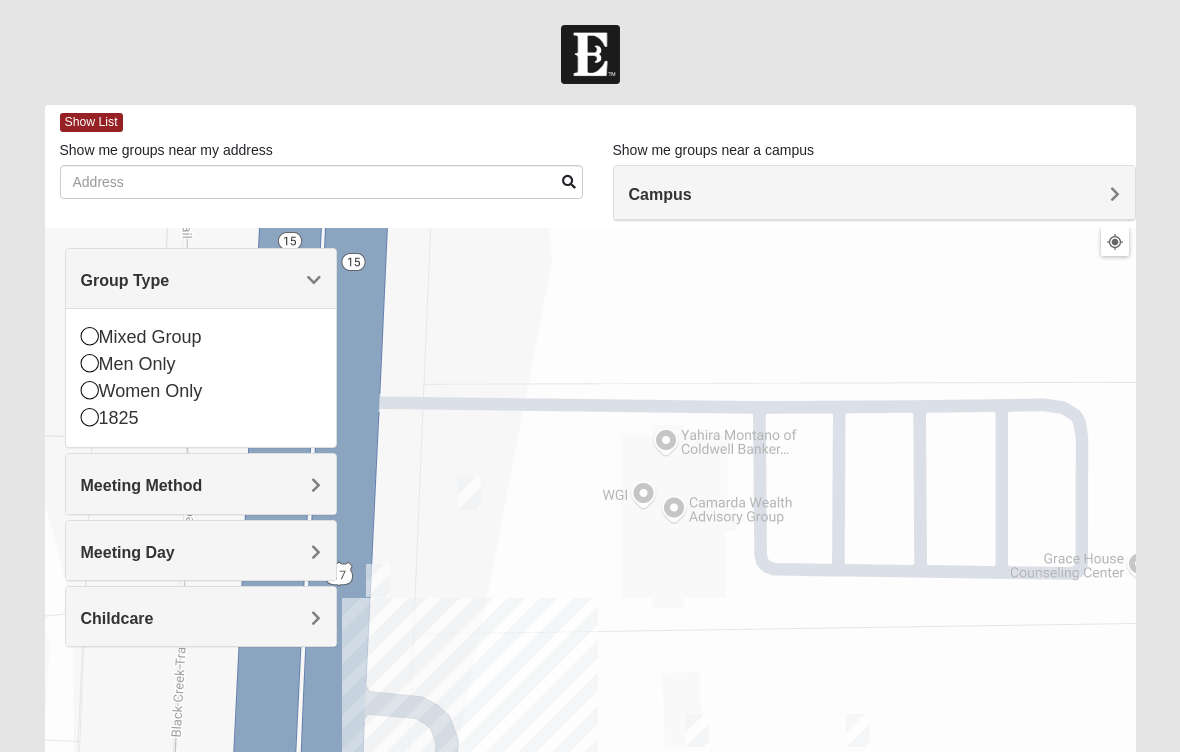 click at bounding box center [90, 336] 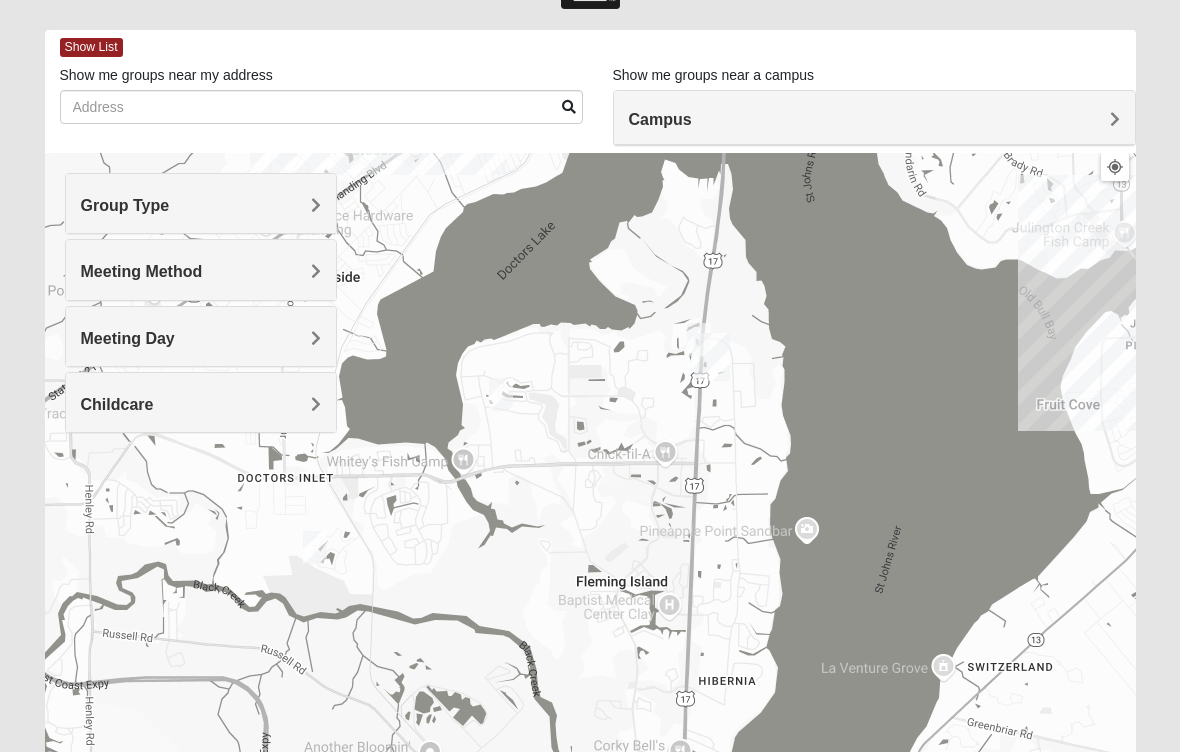 scroll, scrollTop: 71, scrollLeft: 0, axis: vertical 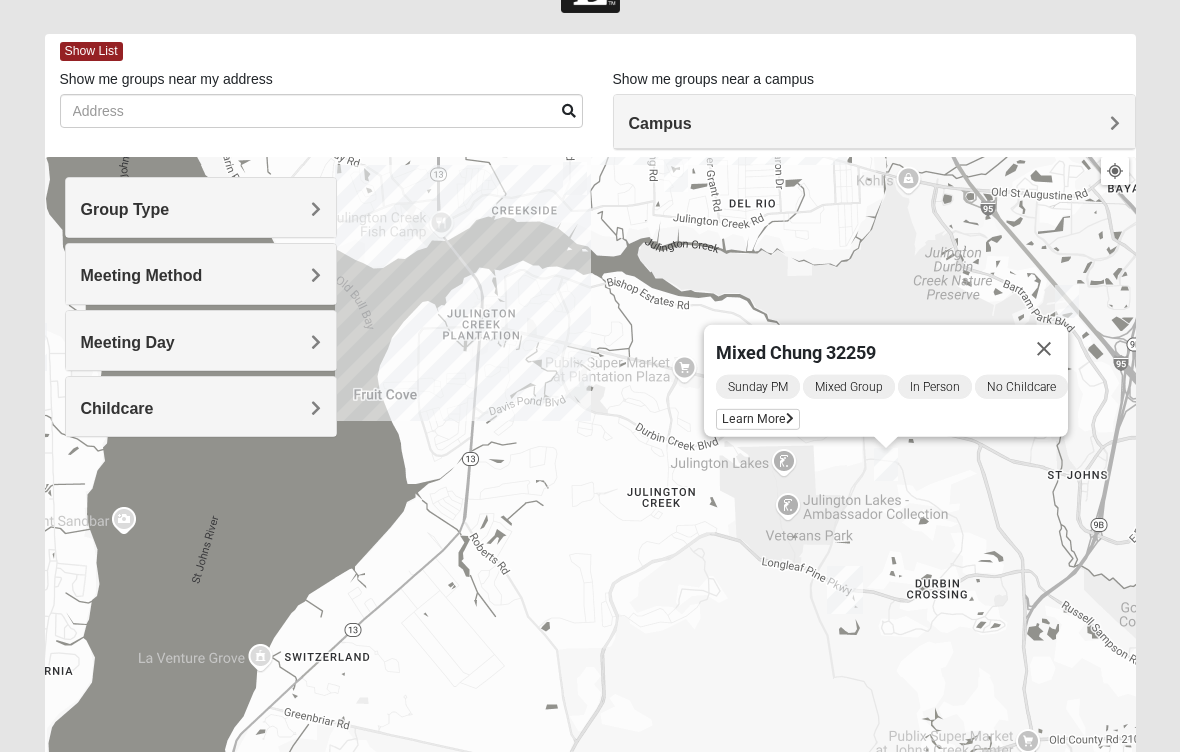 click at bounding box center (1044, 349) 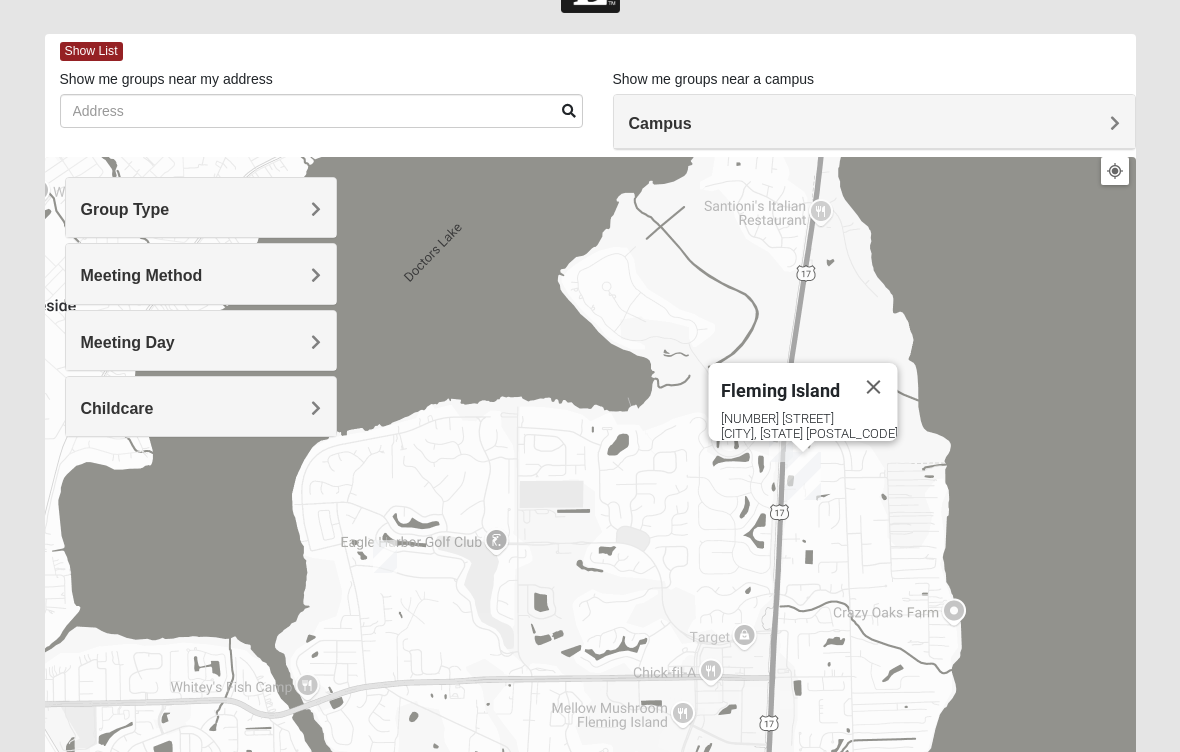 click on "Fleming Island" at bounding box center [785, 387] 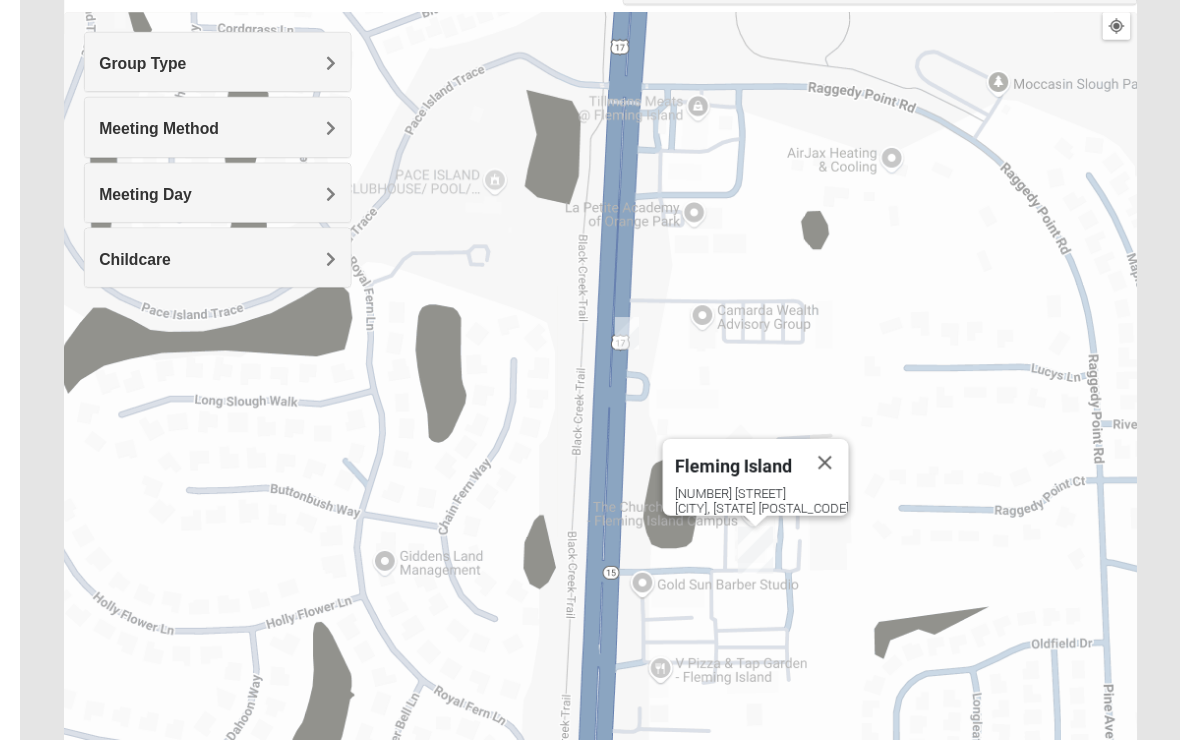 scroll, scrollTop: 223, scrollLeft: 0, axis: vertical 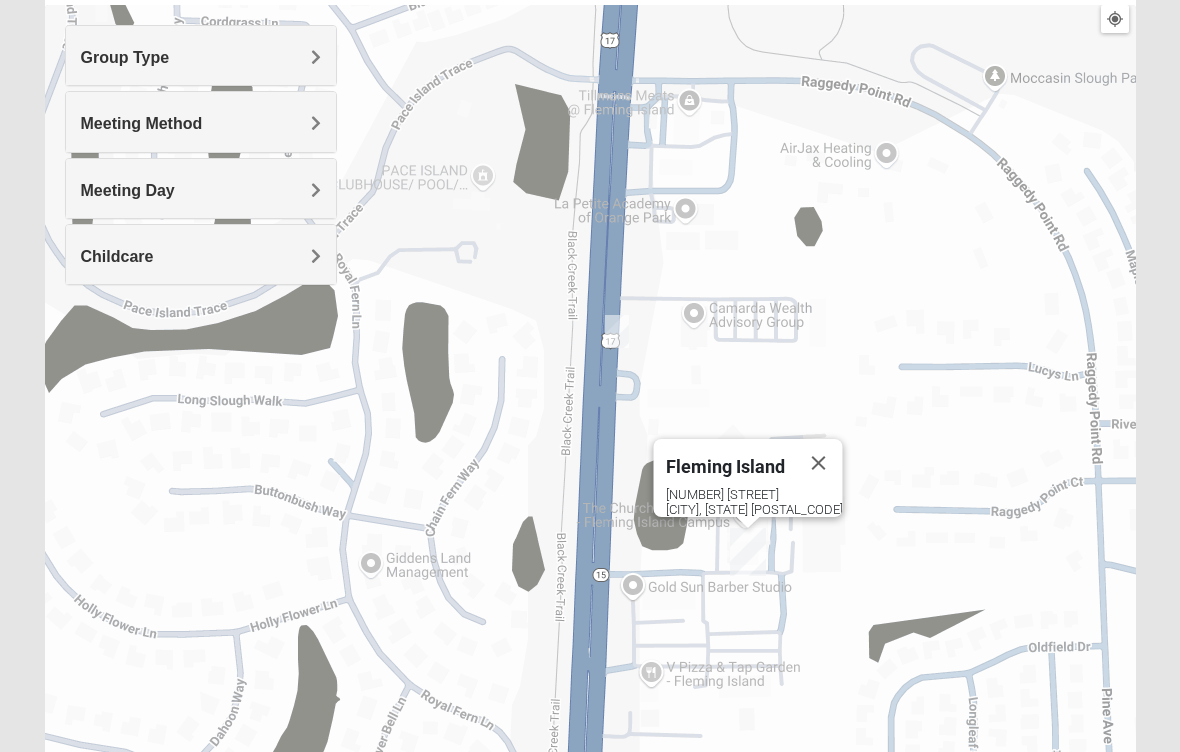 click at bounding box center [819, 463] 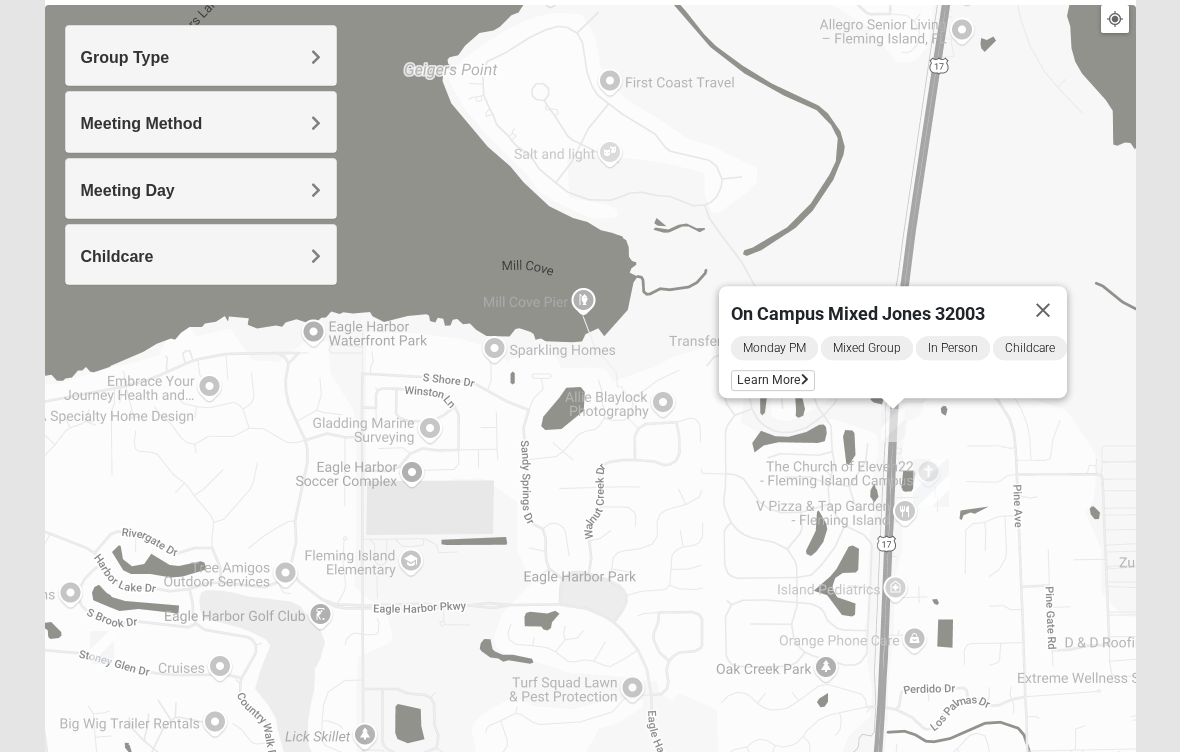 click at bounding box center (1043, 310) 